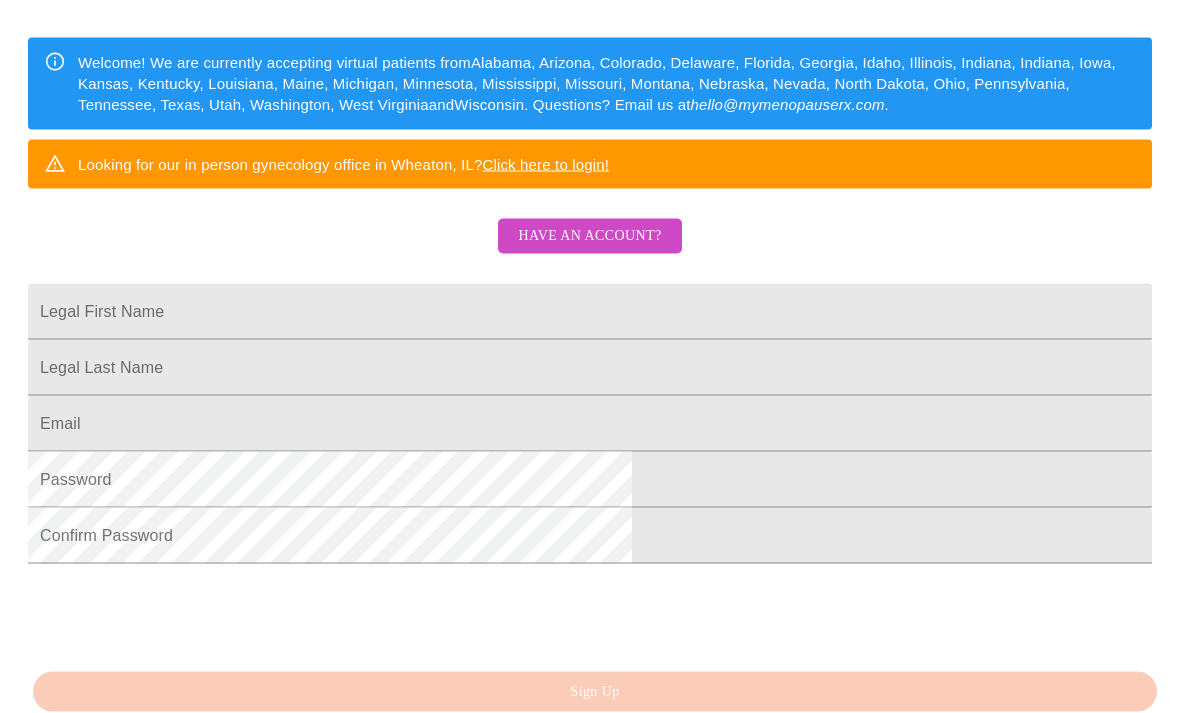 scroll, scrollTop: 292, scrollLeft: 0, axis: vertical 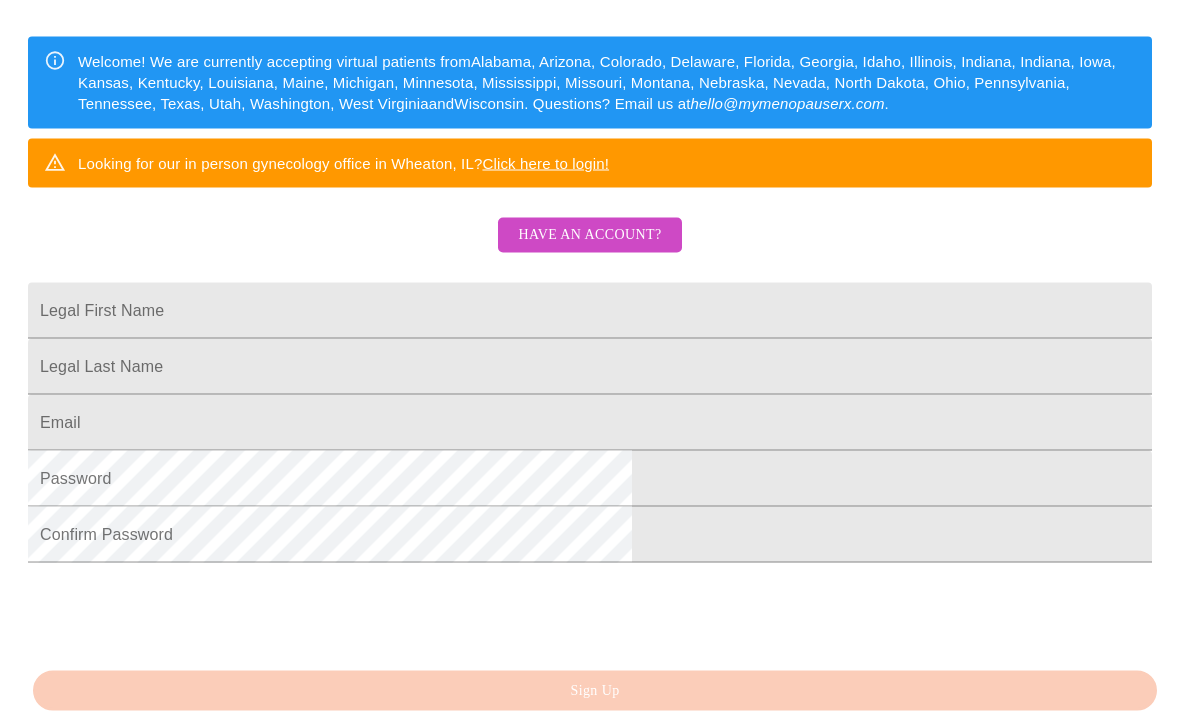 click on "Legal First Name" at bounding box center (590, 311) 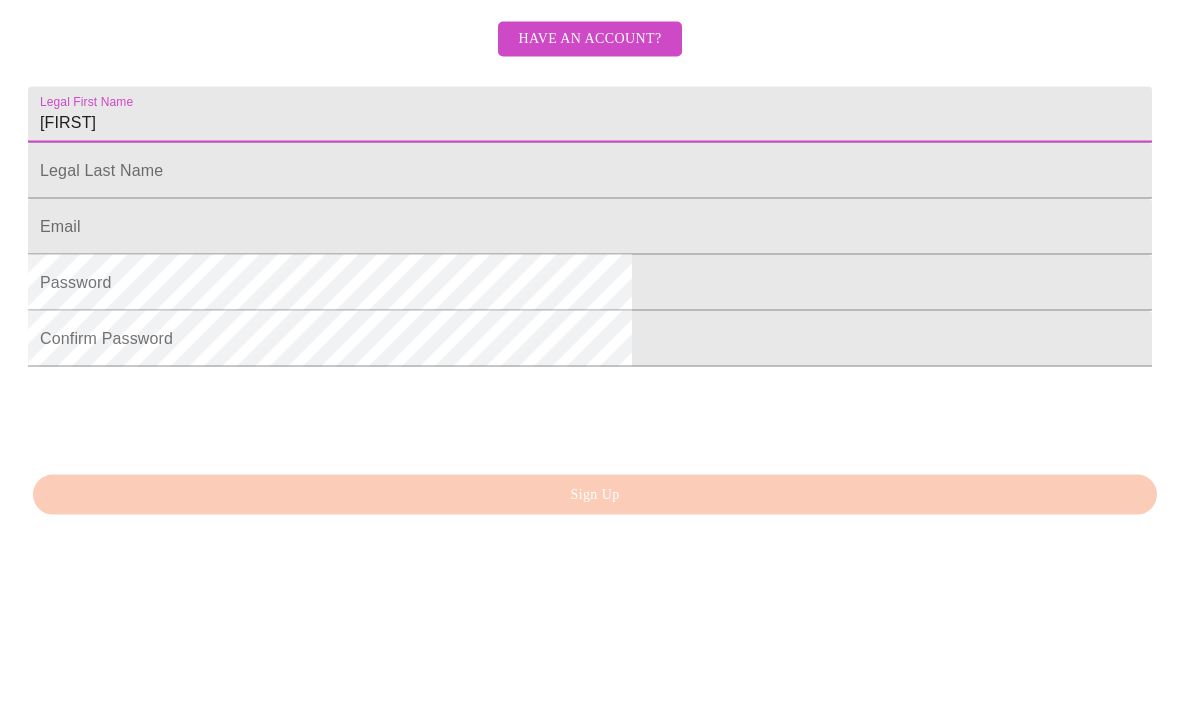 type on "Lena" 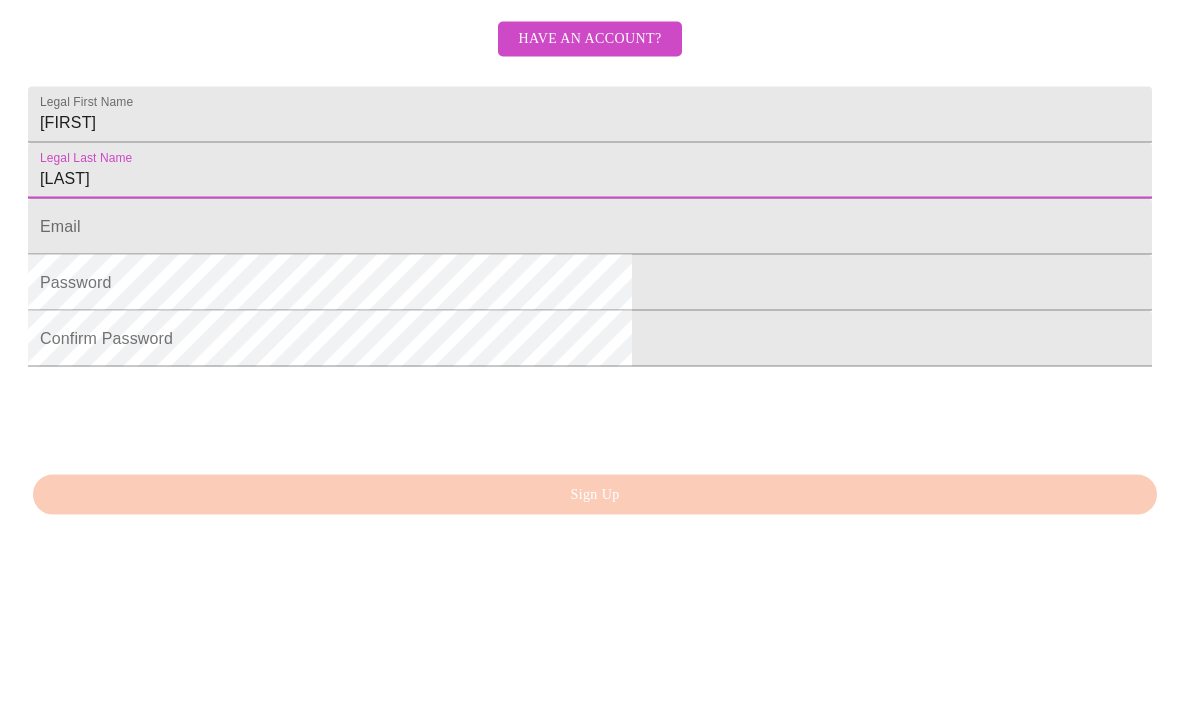 type on "Johnson" 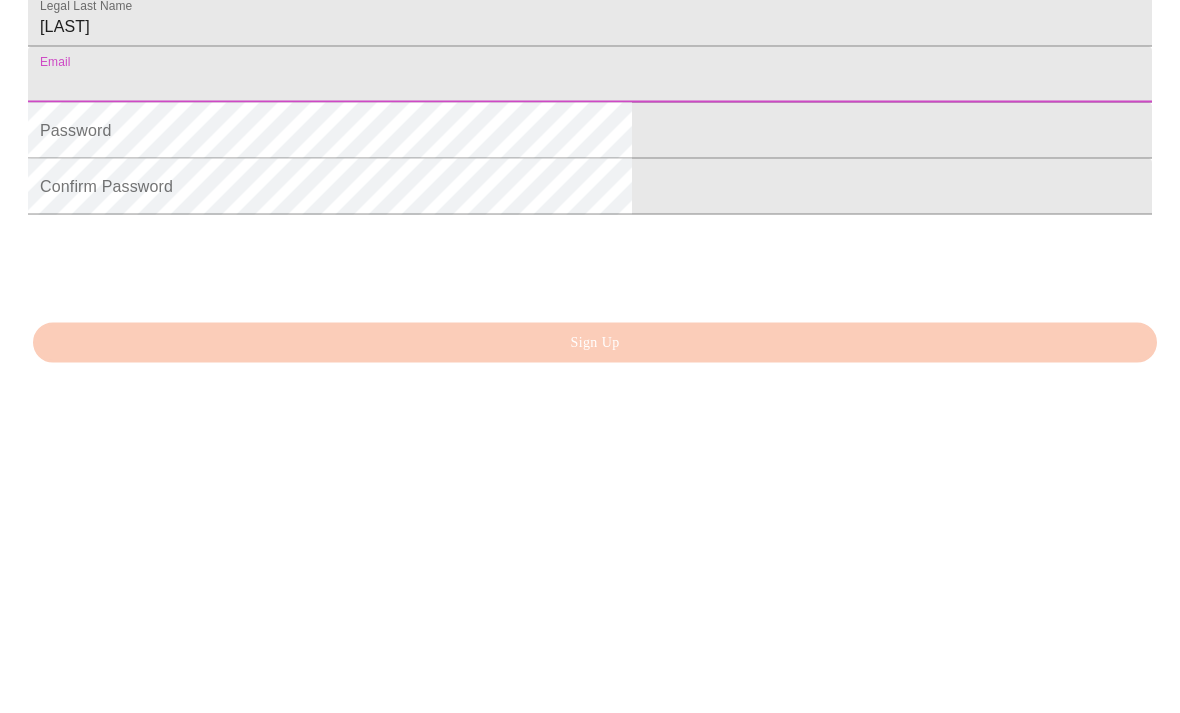 type on "lenajohnsondds@bellsouth.net" 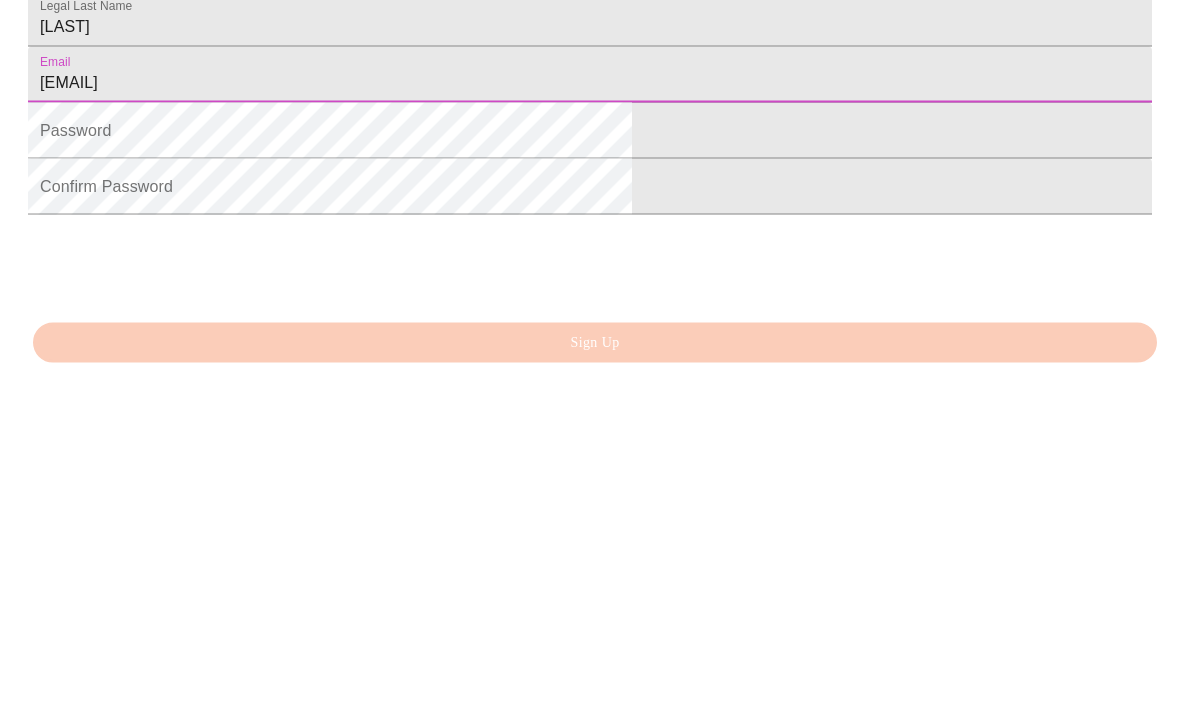 scroll, scrollTop: 453, scrollLeft: 0, axis: vertical 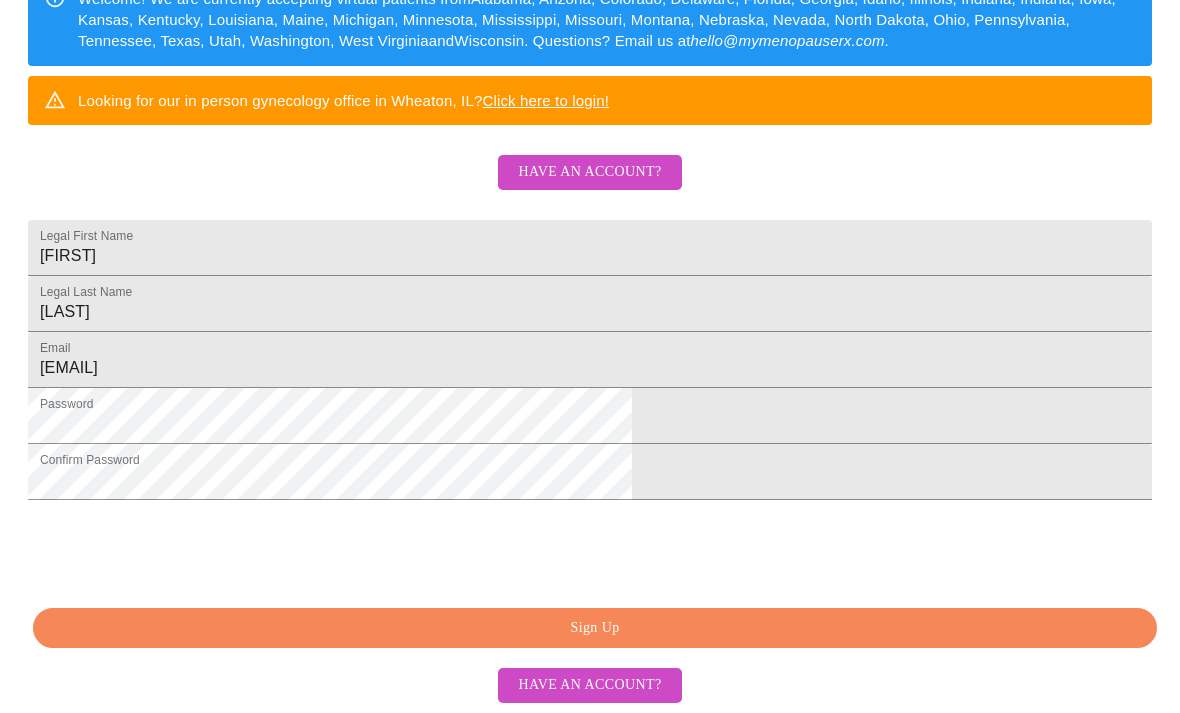 click on "Sign Up" at bounding box center [595, 628] 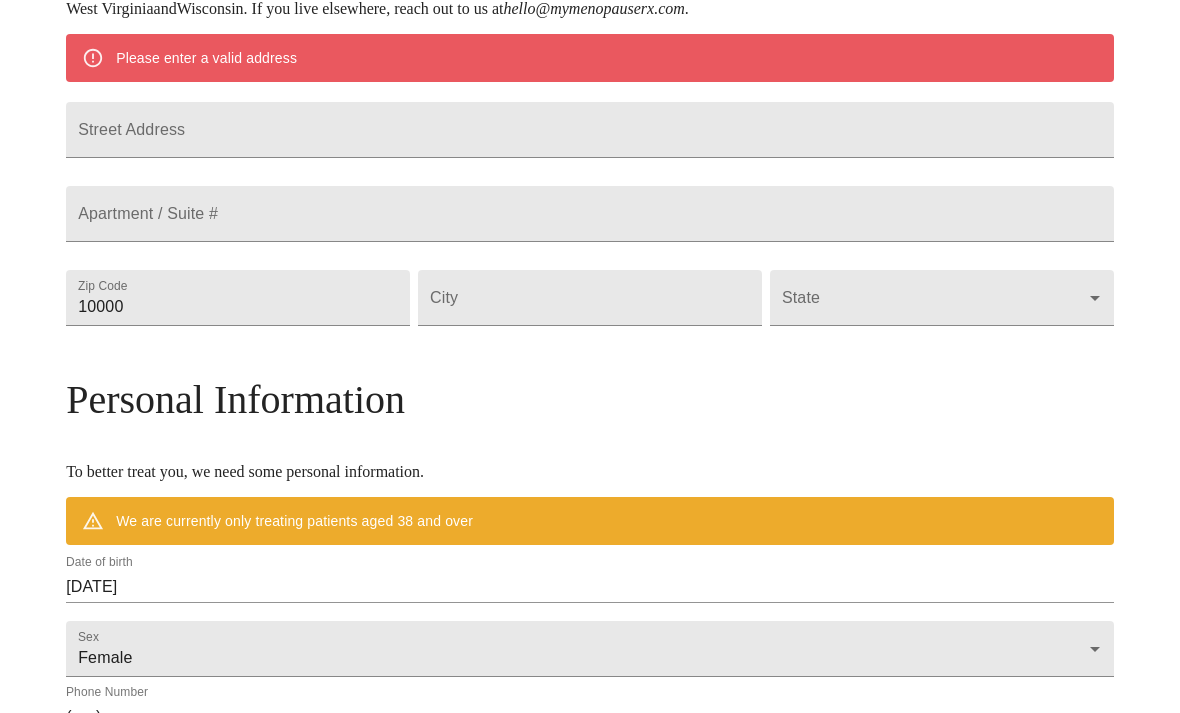 scroll, scrollTop: 375, scrollLeft: 0, axis: vertical 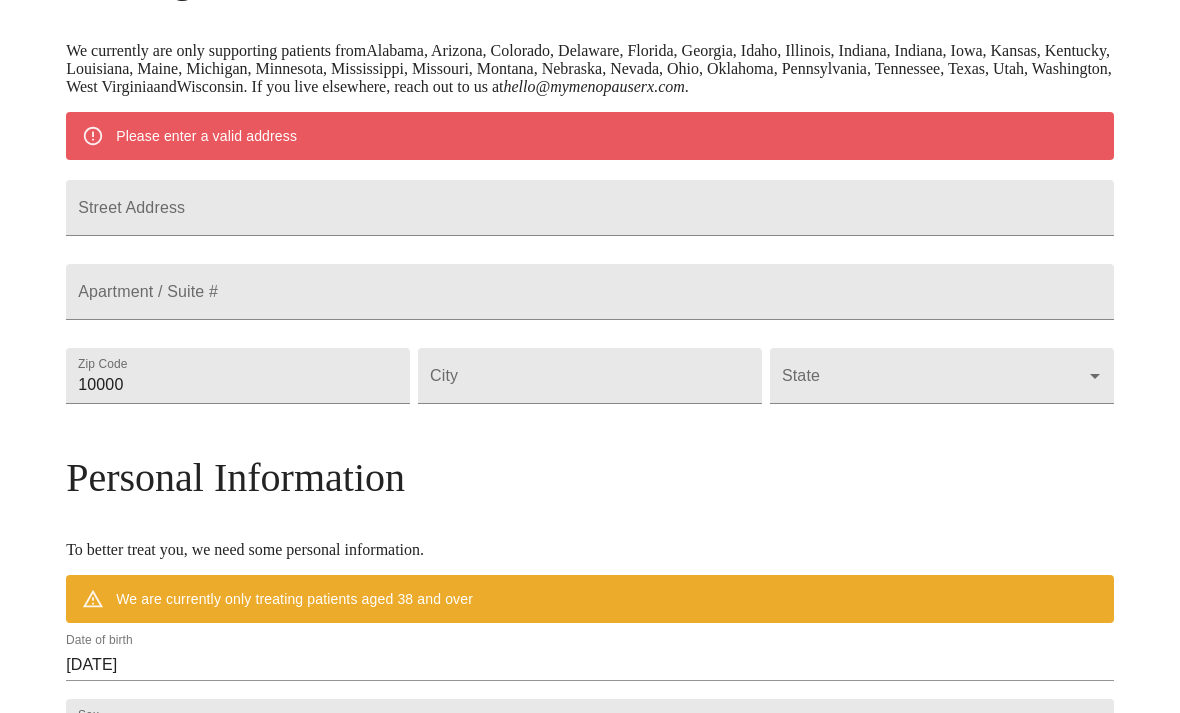 click on "Street Address" at bounding box center (590, 208) 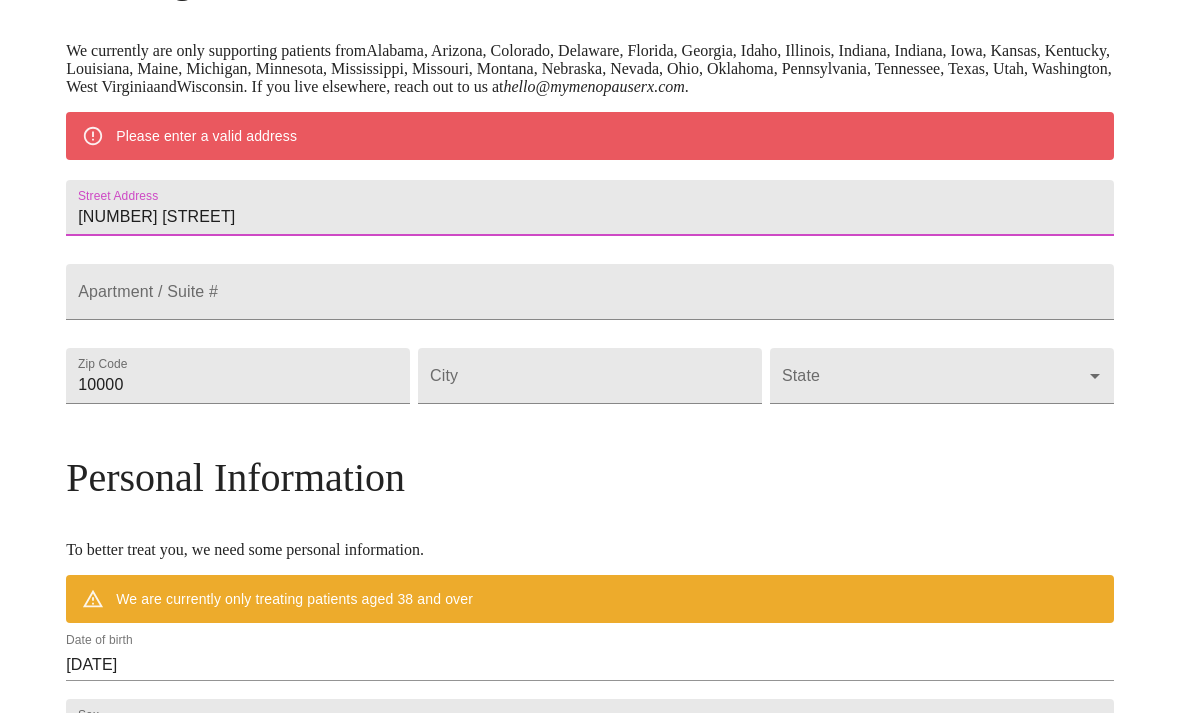 type on "900 snow queen dr" 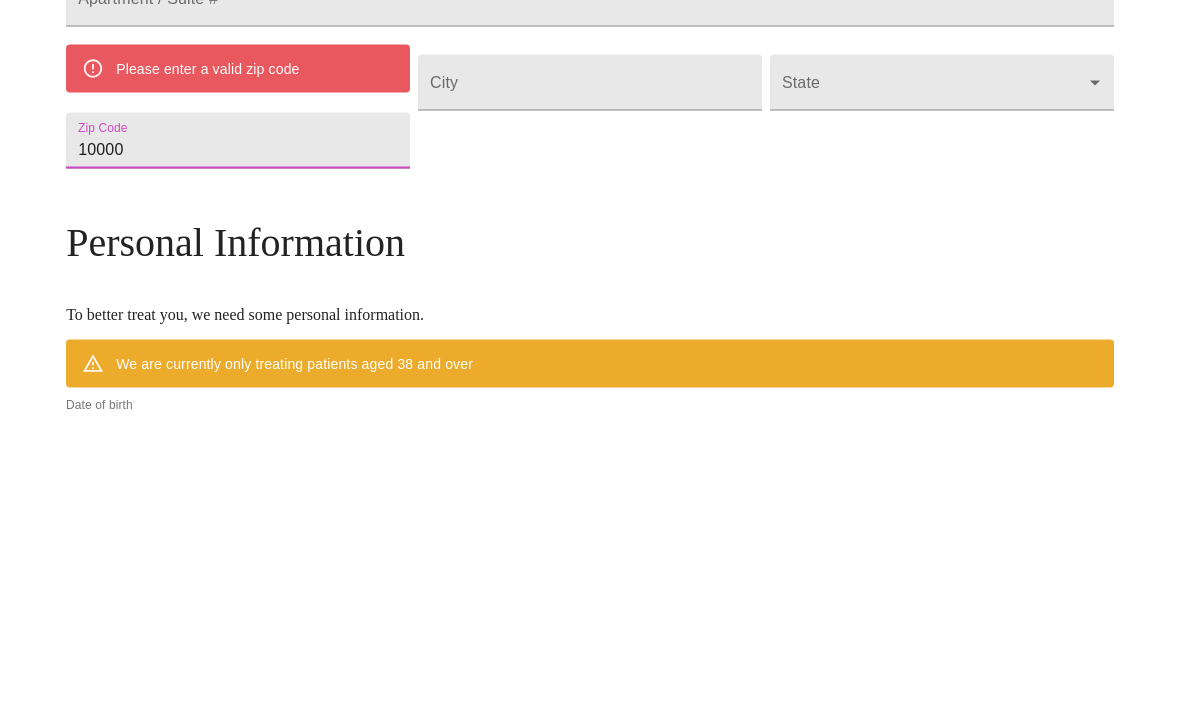 scroll, scrollTop: 669, scrollLeft: 0, axis: vertical 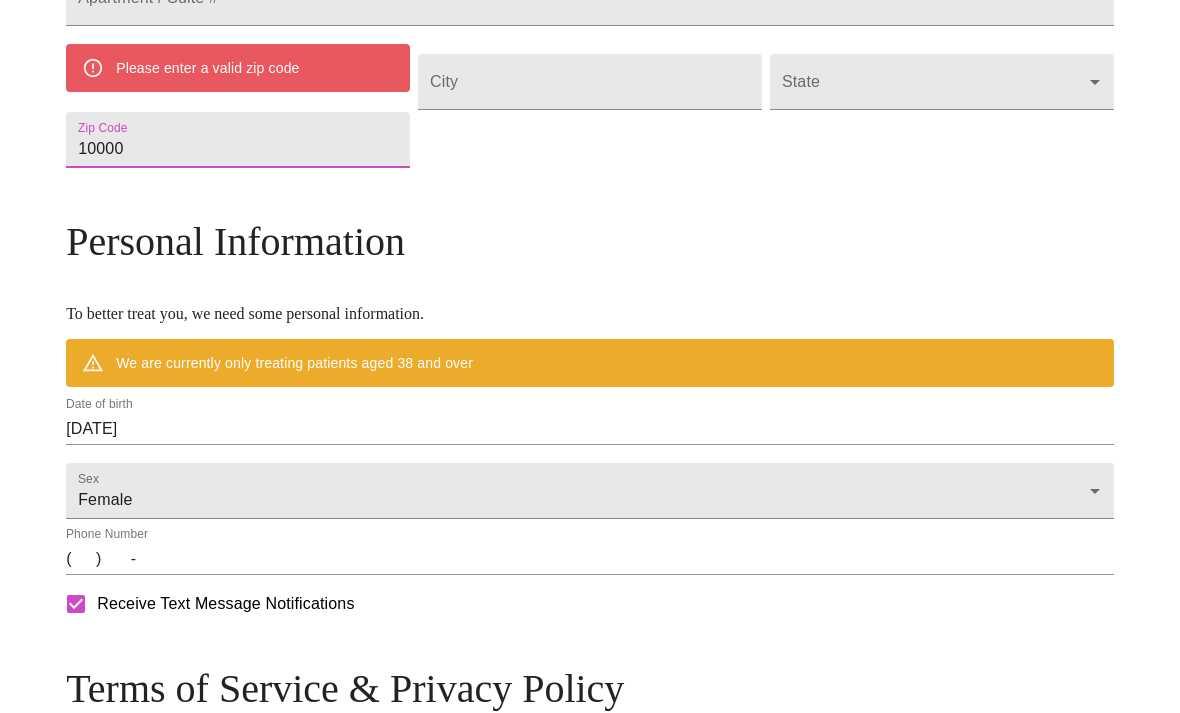 click on "3276610000" at bounding box center (238, 140) 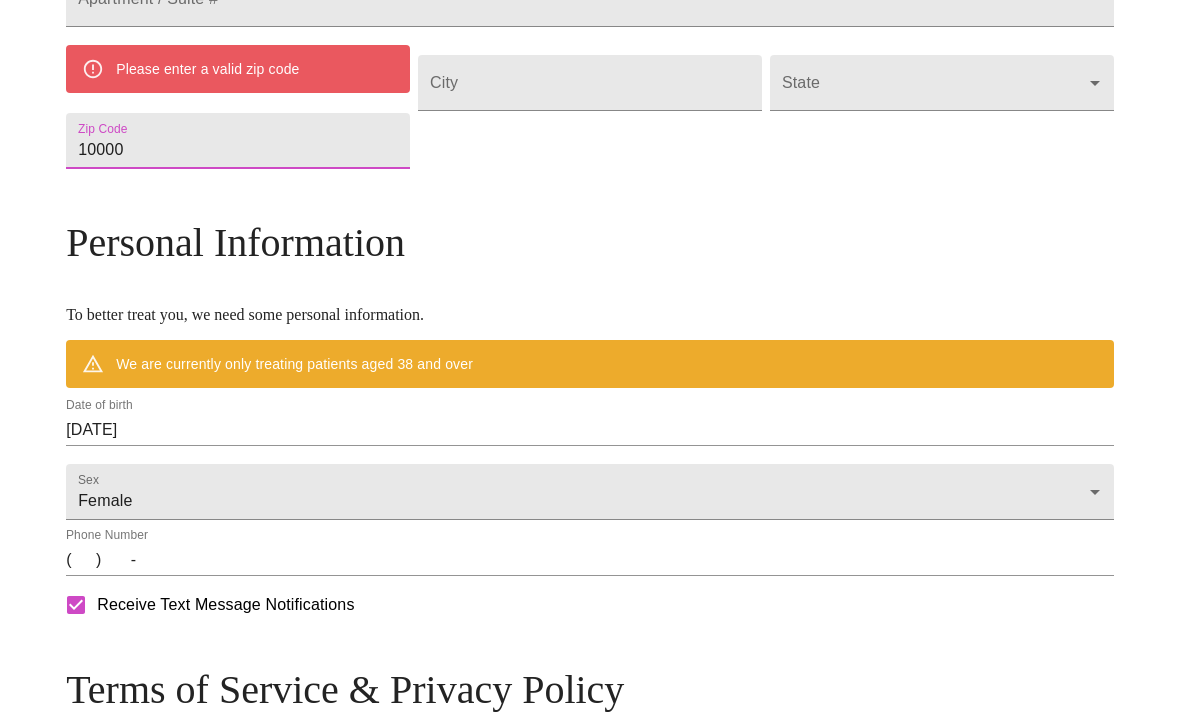 click on "3276610000" at bounding box center [238, 141] 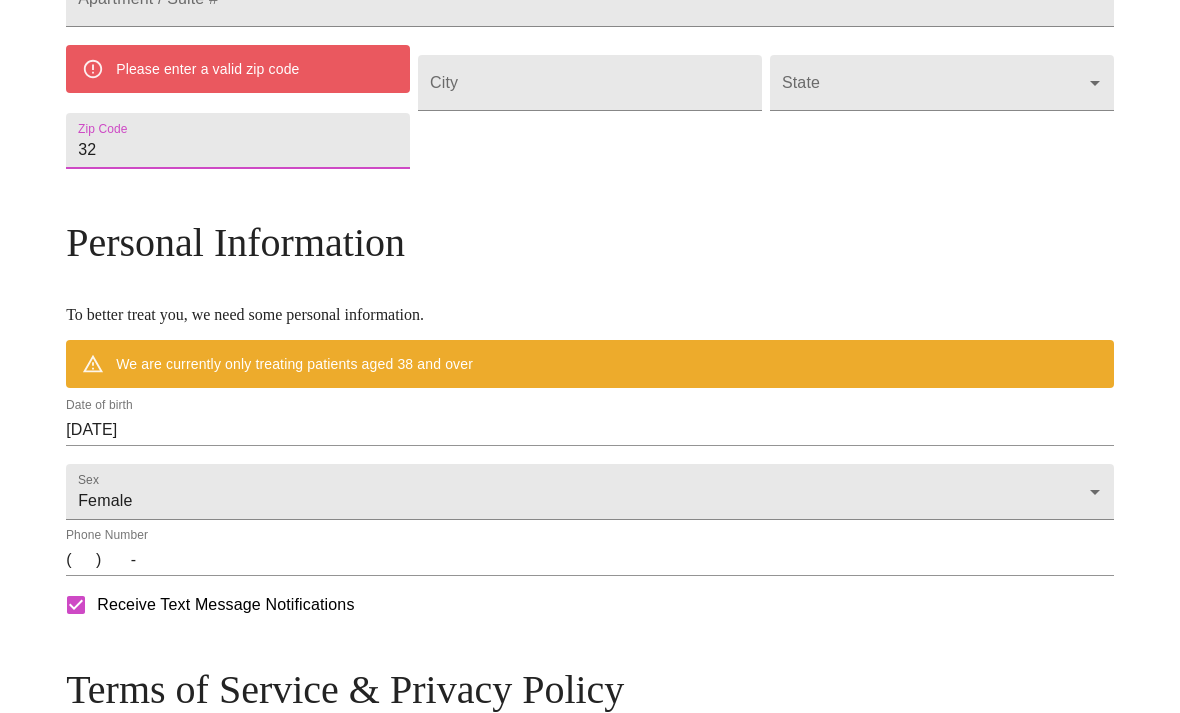 type on "3" 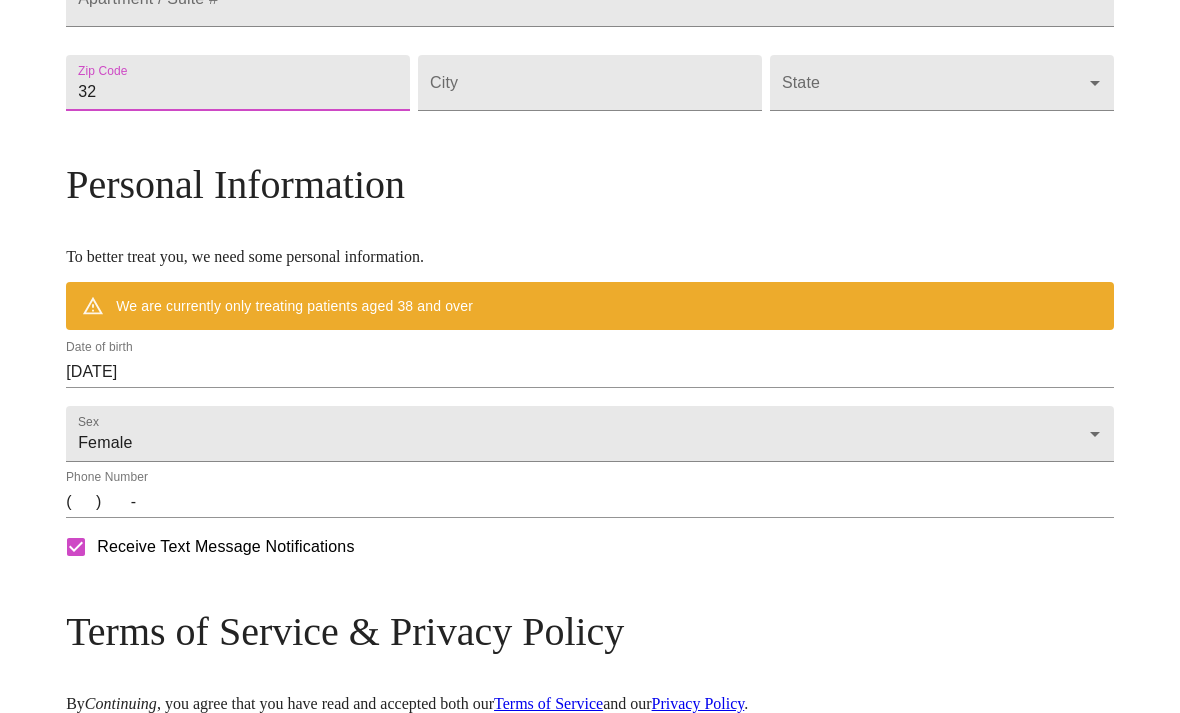 type on "32766" 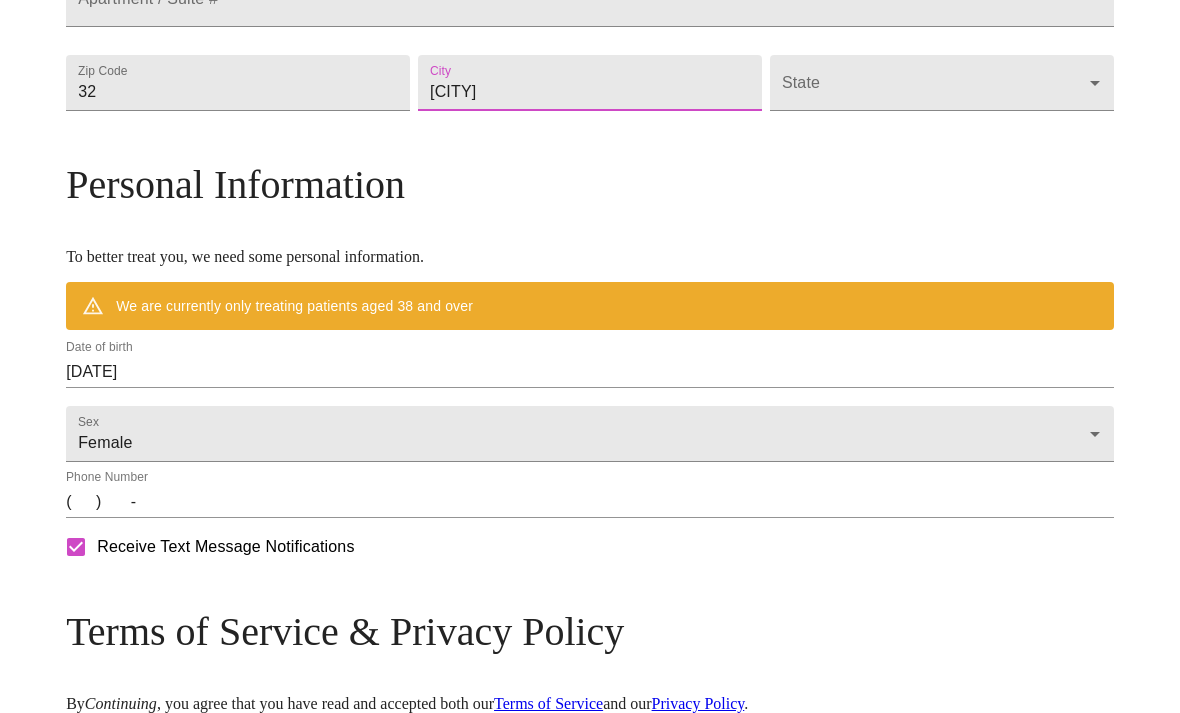 type on "Chuluota" 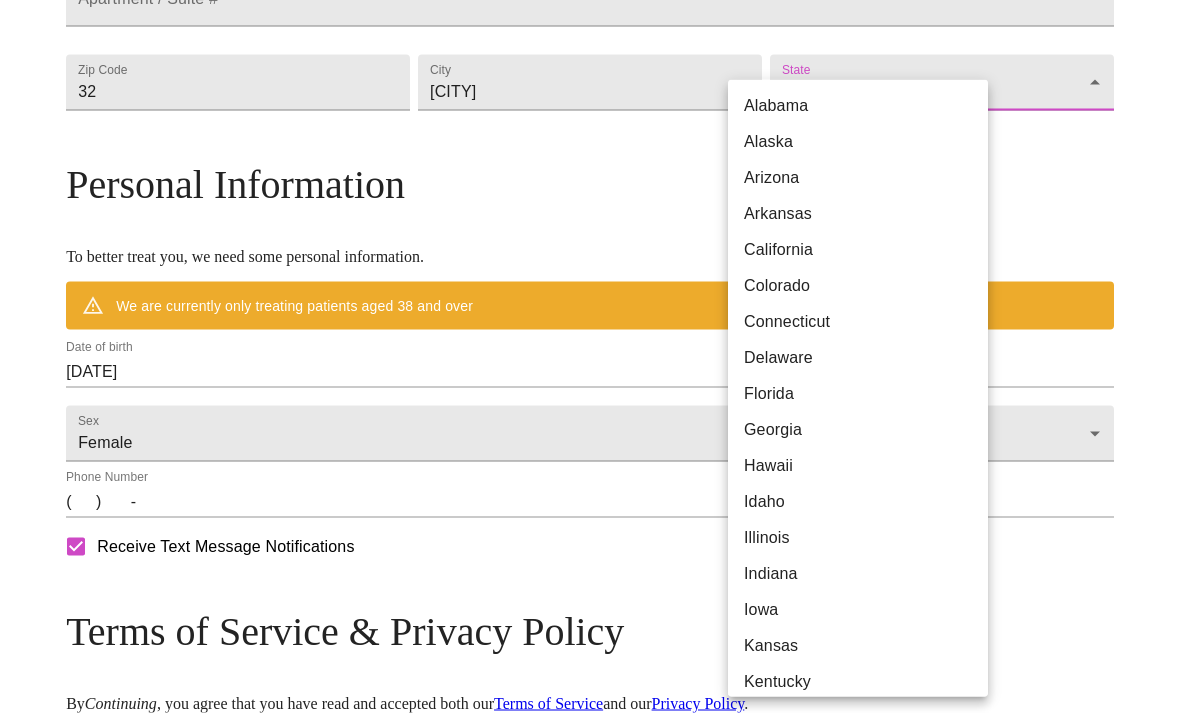 scroll, scrollTop: 669, scrollLeft: 0, axis: vertical 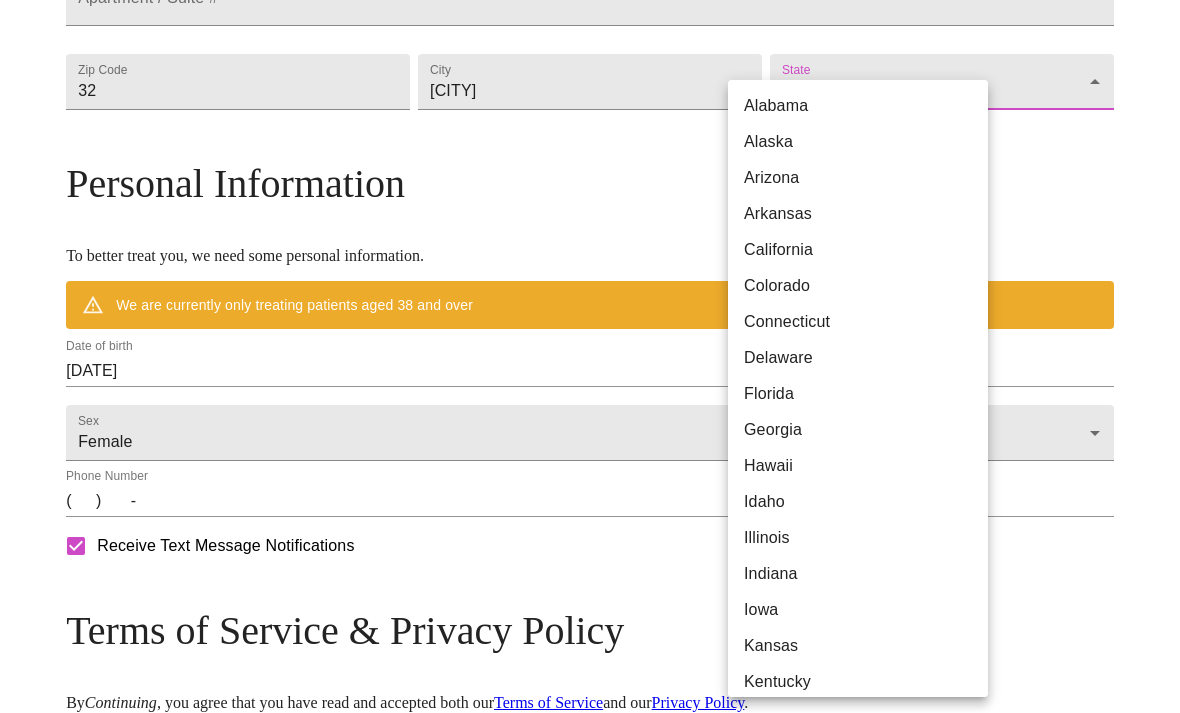 click on "Florida" at bounding box center [858, 394] 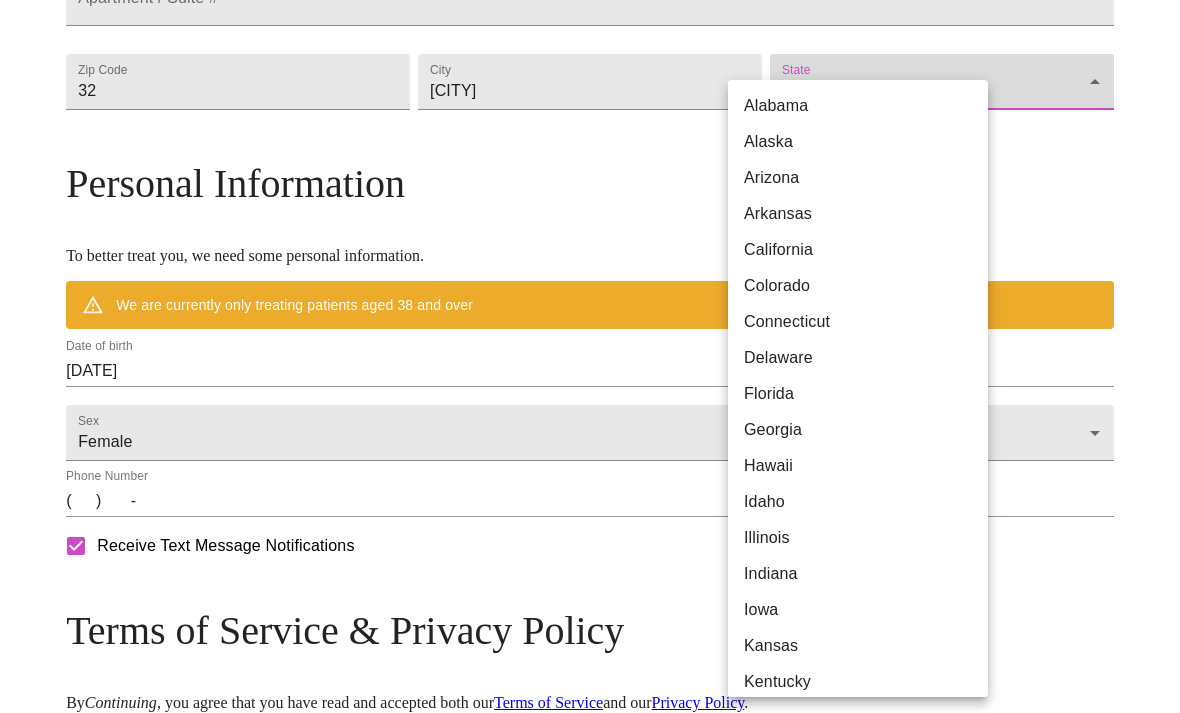 type on "Florida" 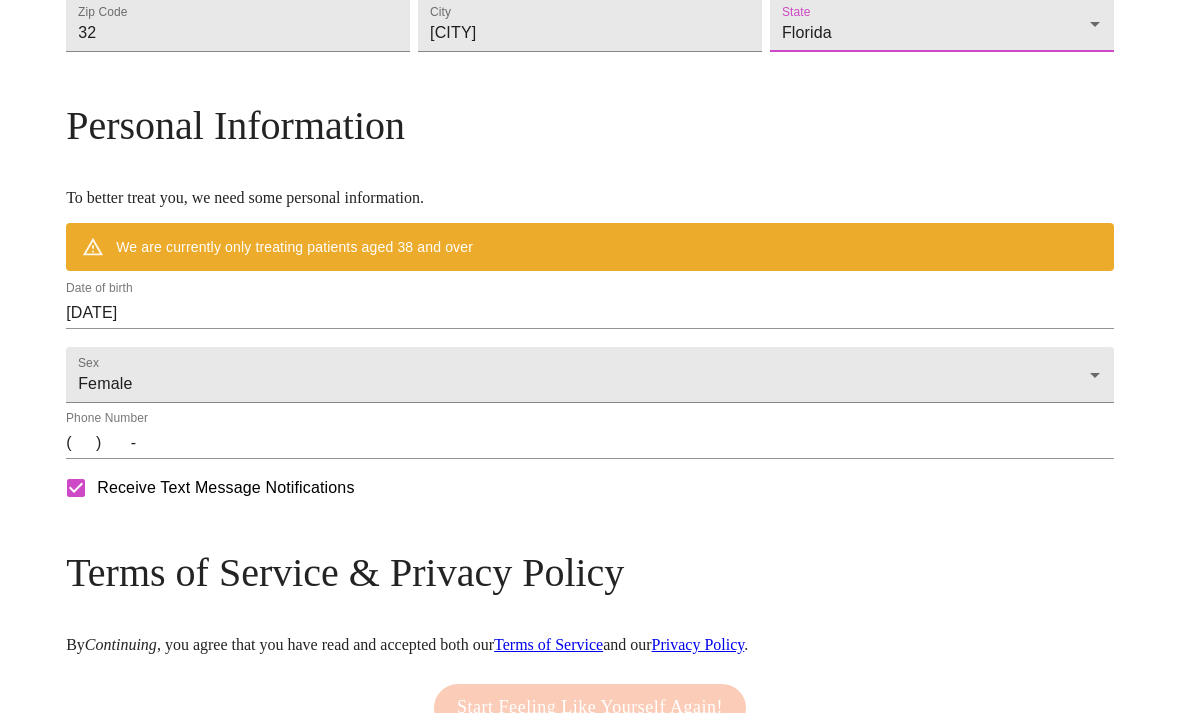 click on "08/06/2025" at bounding box center (590, 313) 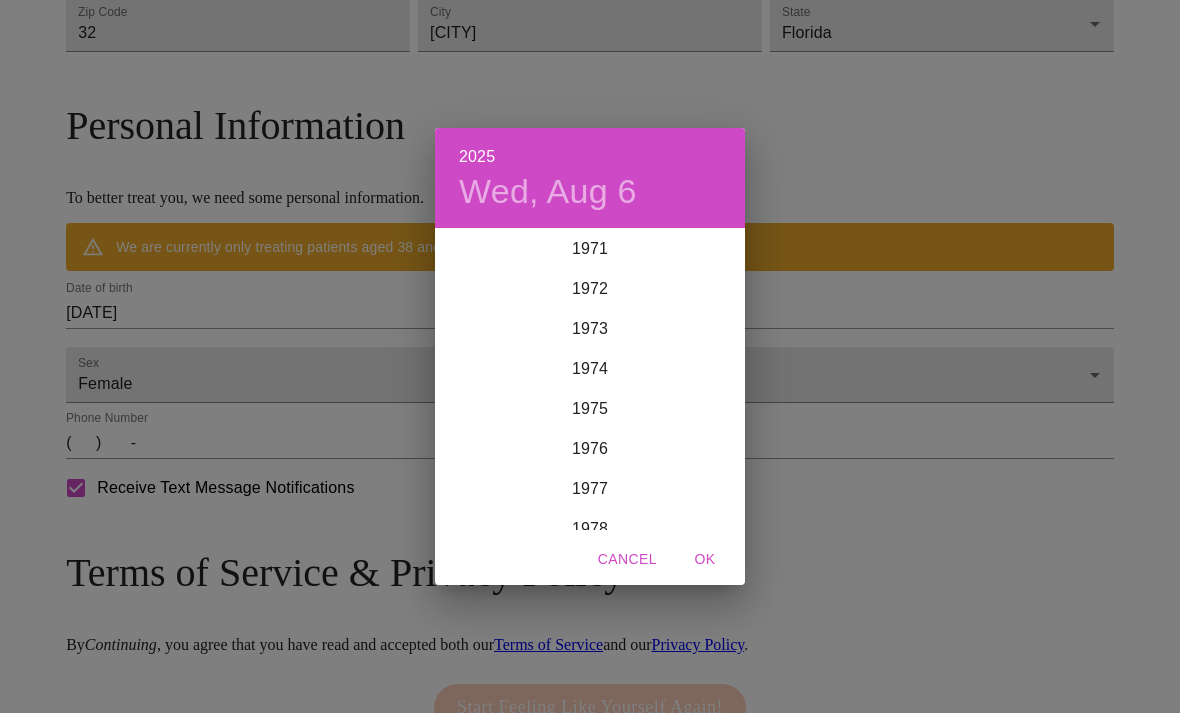 scroll, scrollTop: 2879, scrollLeft: 0, axis: vertical 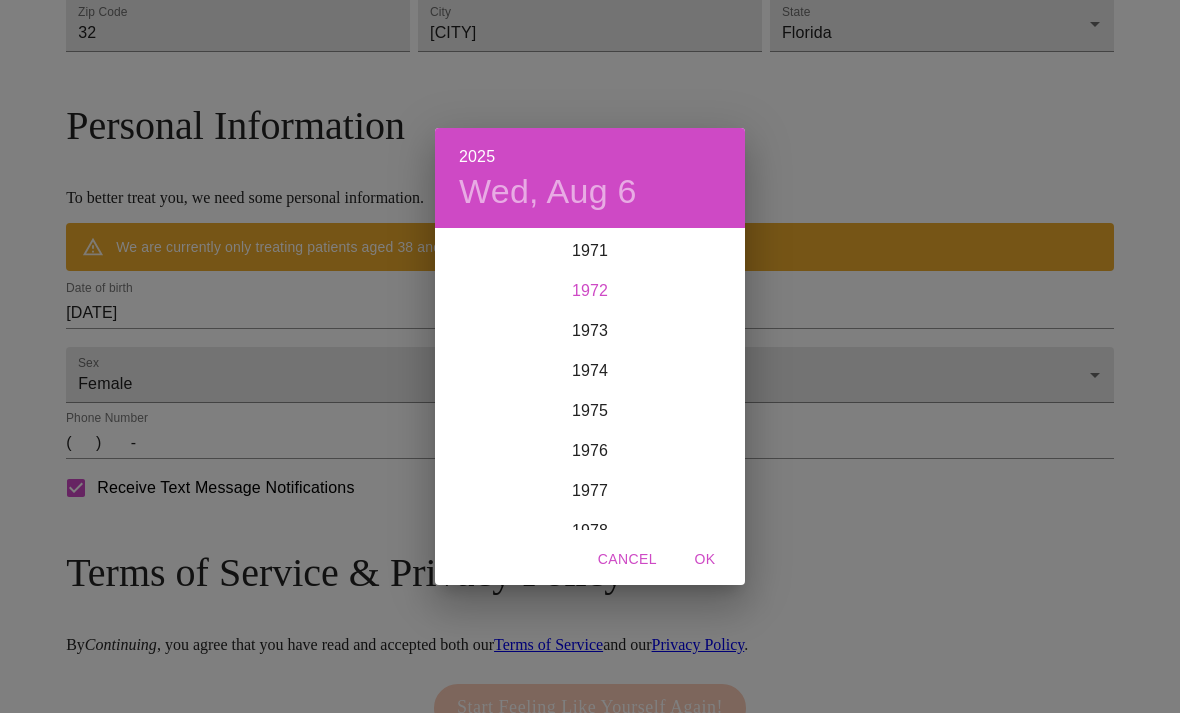 click on "1972" at bounding box center [590, 291] 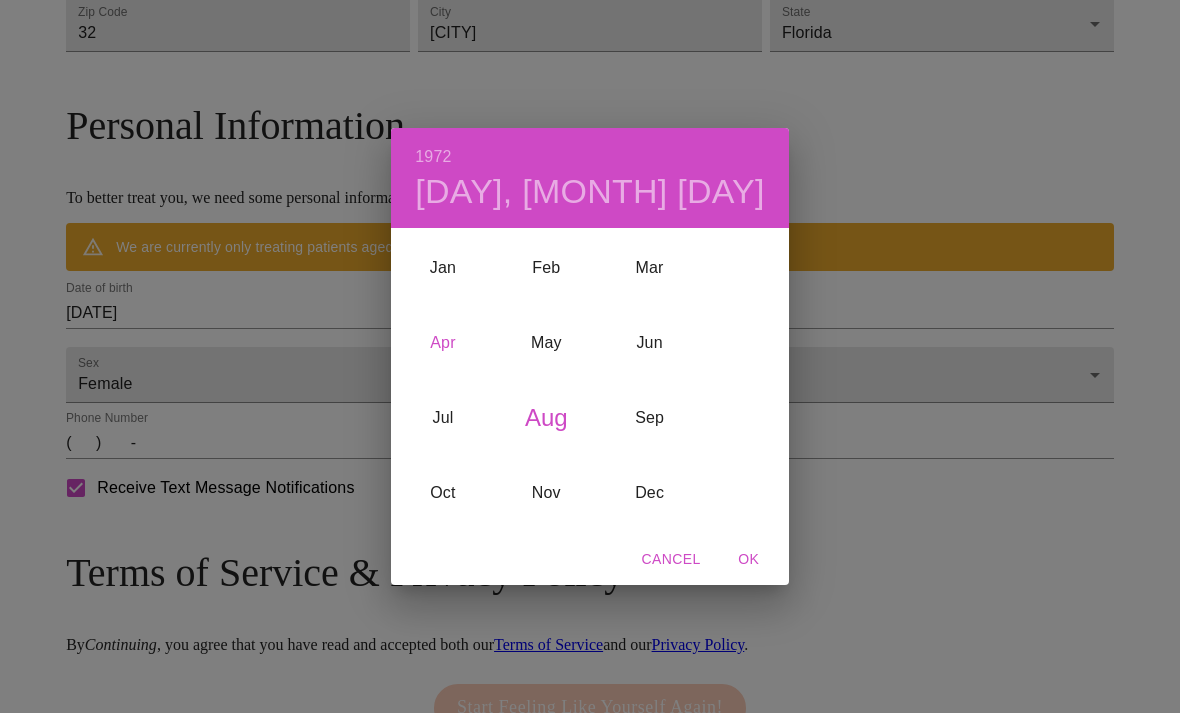 click on "Apr" at bounding box center [442, 342] 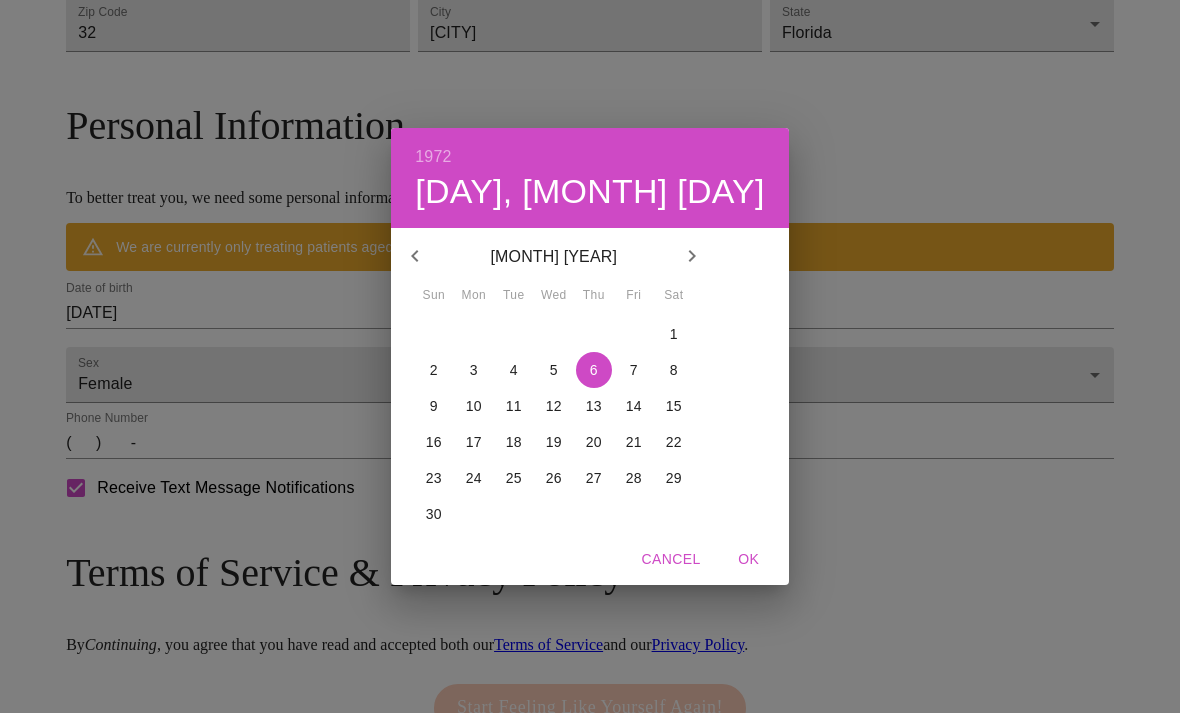 click on "30" at bounding box center [434, 514] 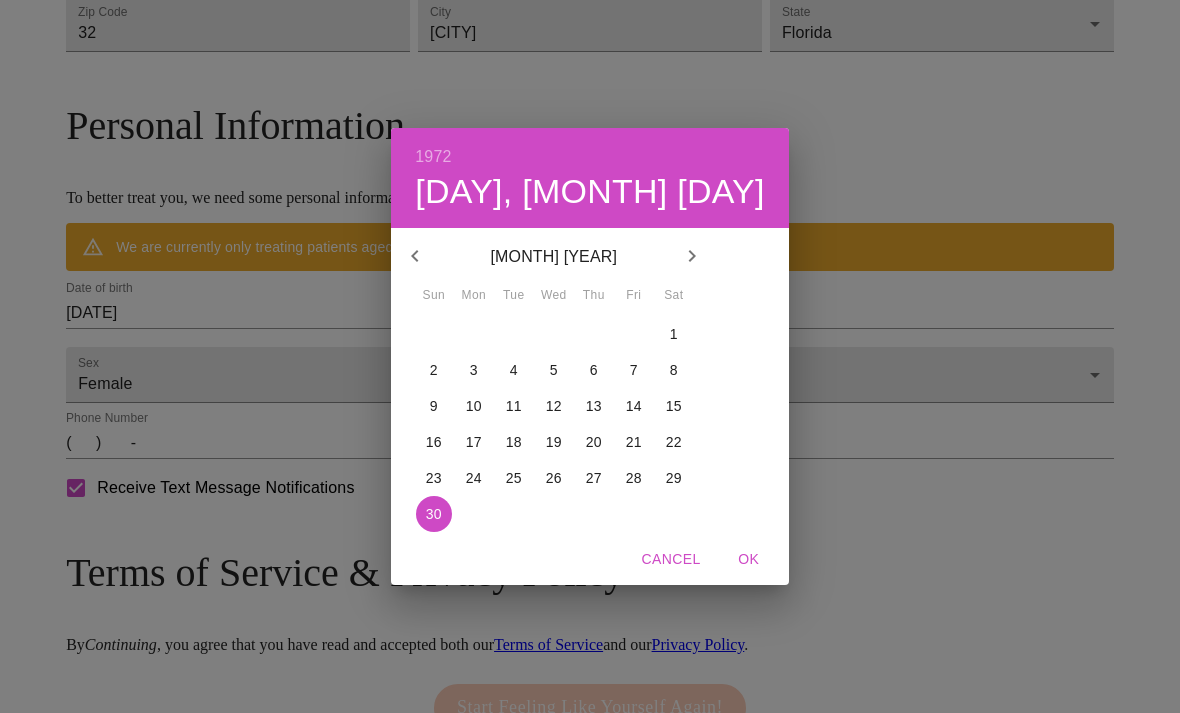 click on "OK" at bounding box center [749, 559] 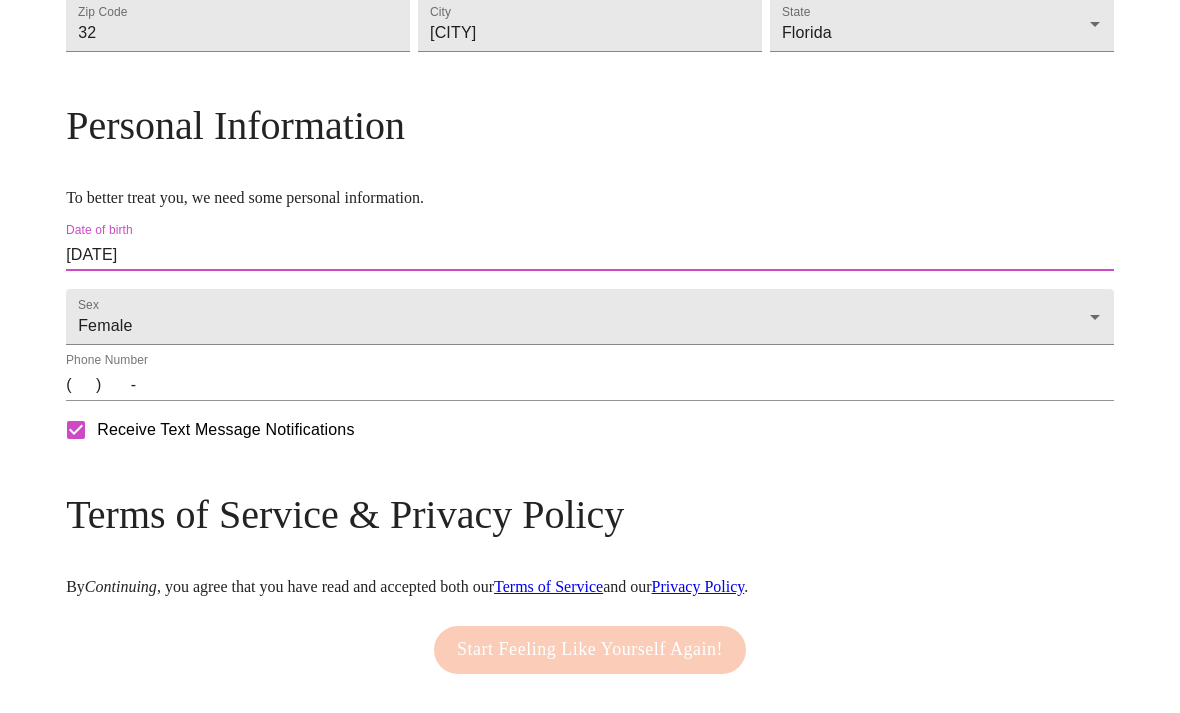 click on "(   )    -" at bounding box center (590, 385) 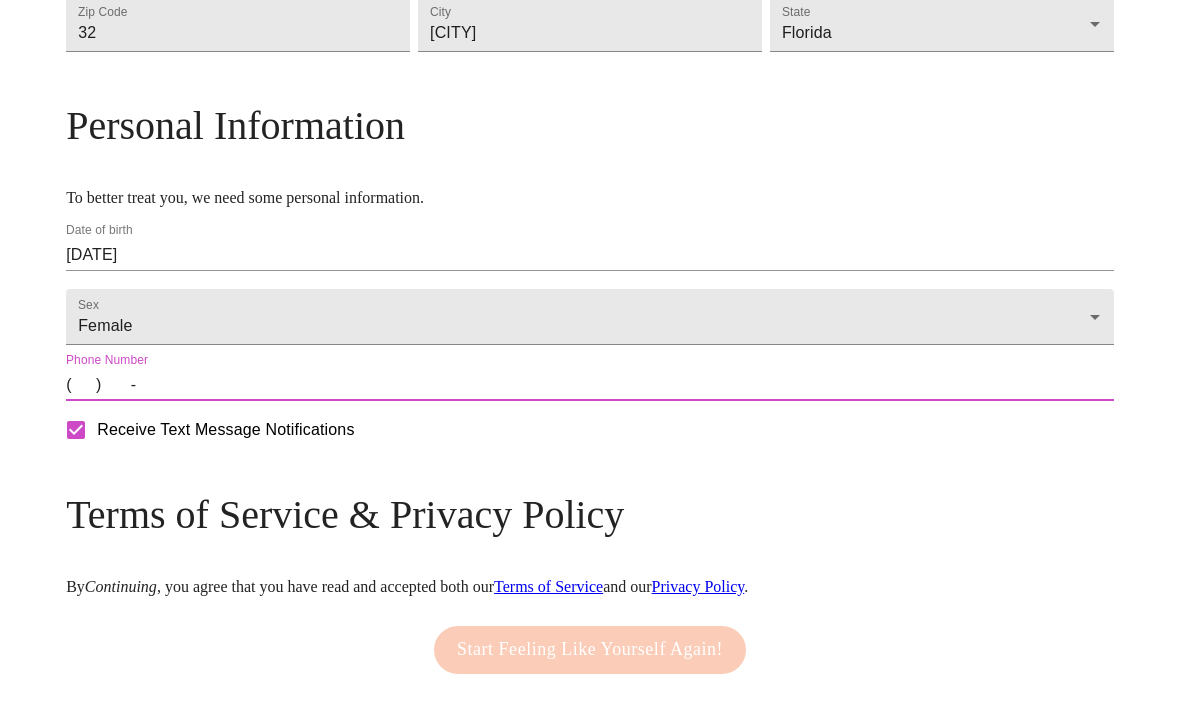 scroll, scrollTop: 668, scrollLeft: 0, axis: vertical 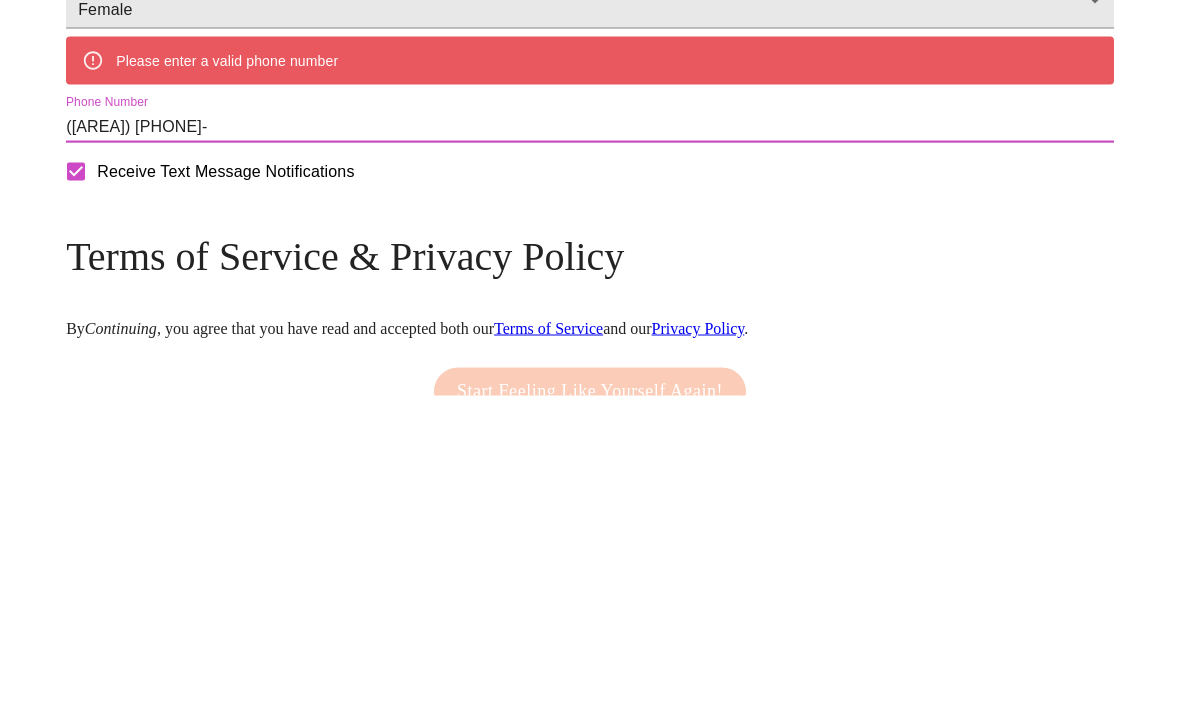 type on "(407) 314-3678" 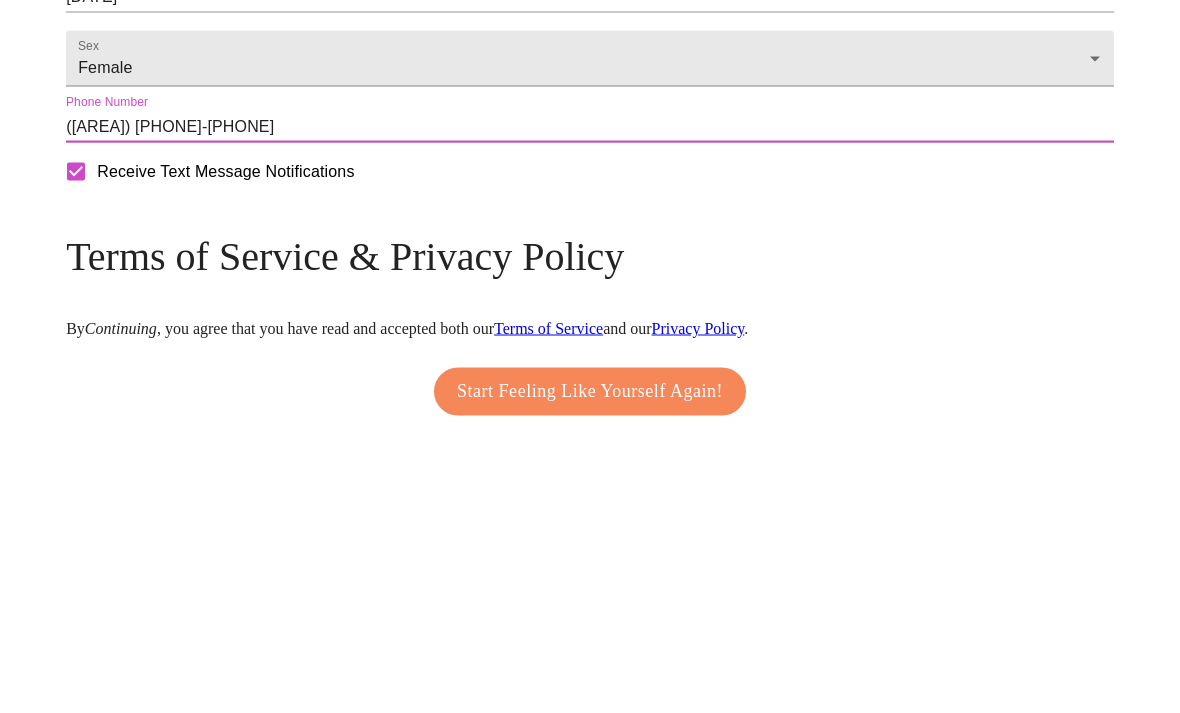 scroll, scrollTop: 786, scrollLeft: 0, axis: vertical 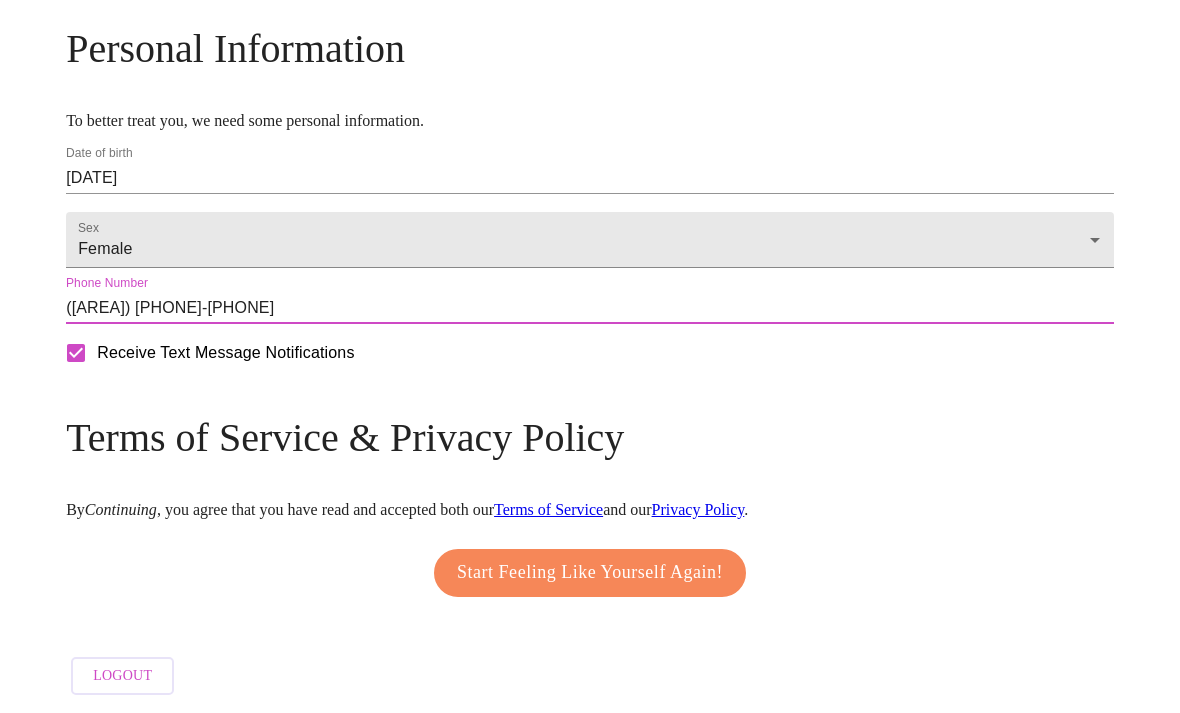 click on "Receive Text Message Notifications" at bounding box center (76, 353) 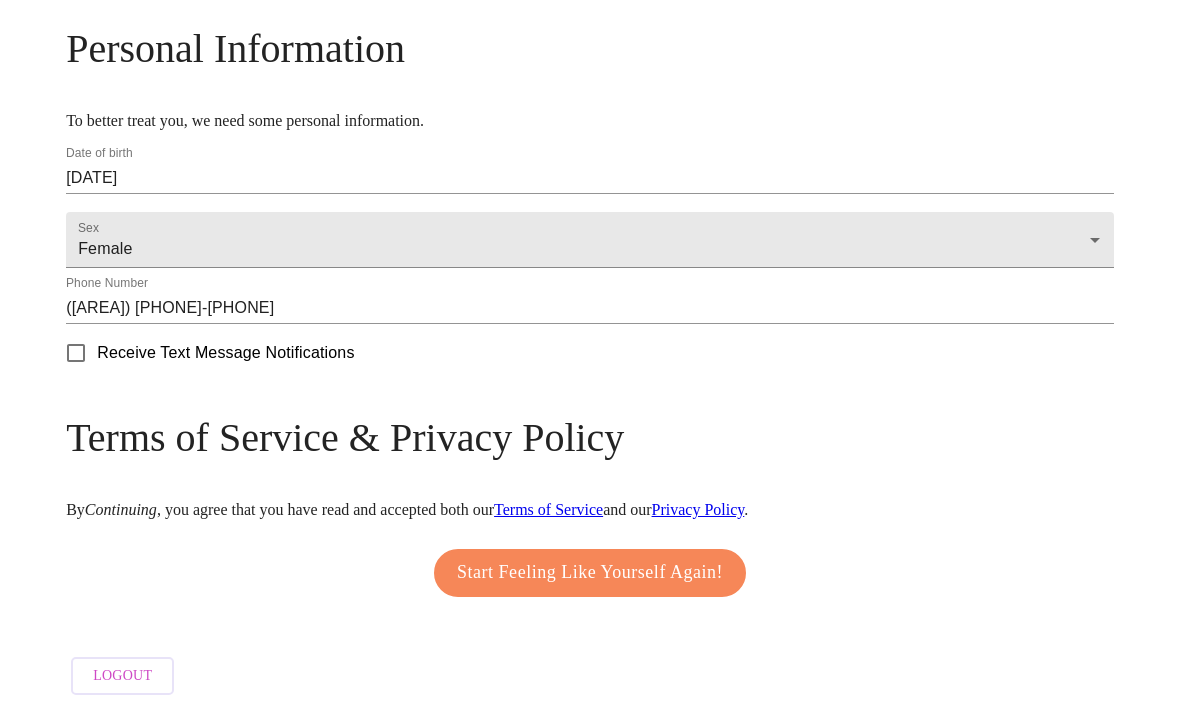 click on "Receive Text Message Notifications" at bounding box center (76, 353) 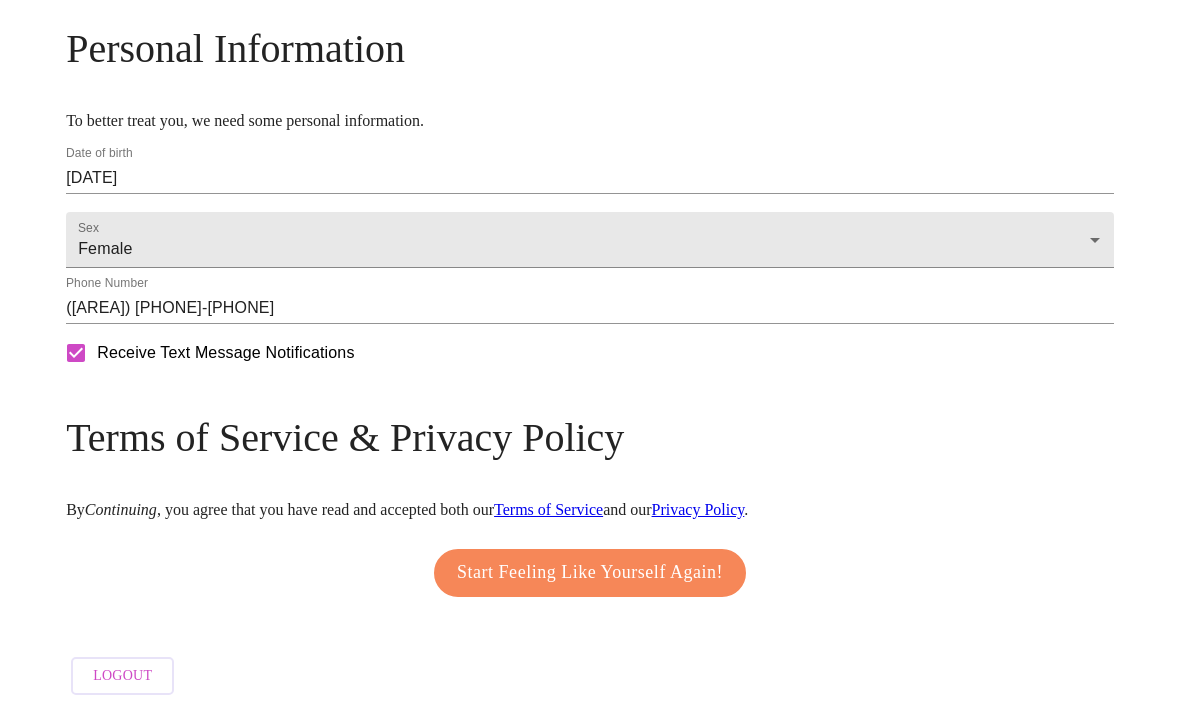 click on "Start Feeling Like Yourself Again!" at bounding box center [590, 573] 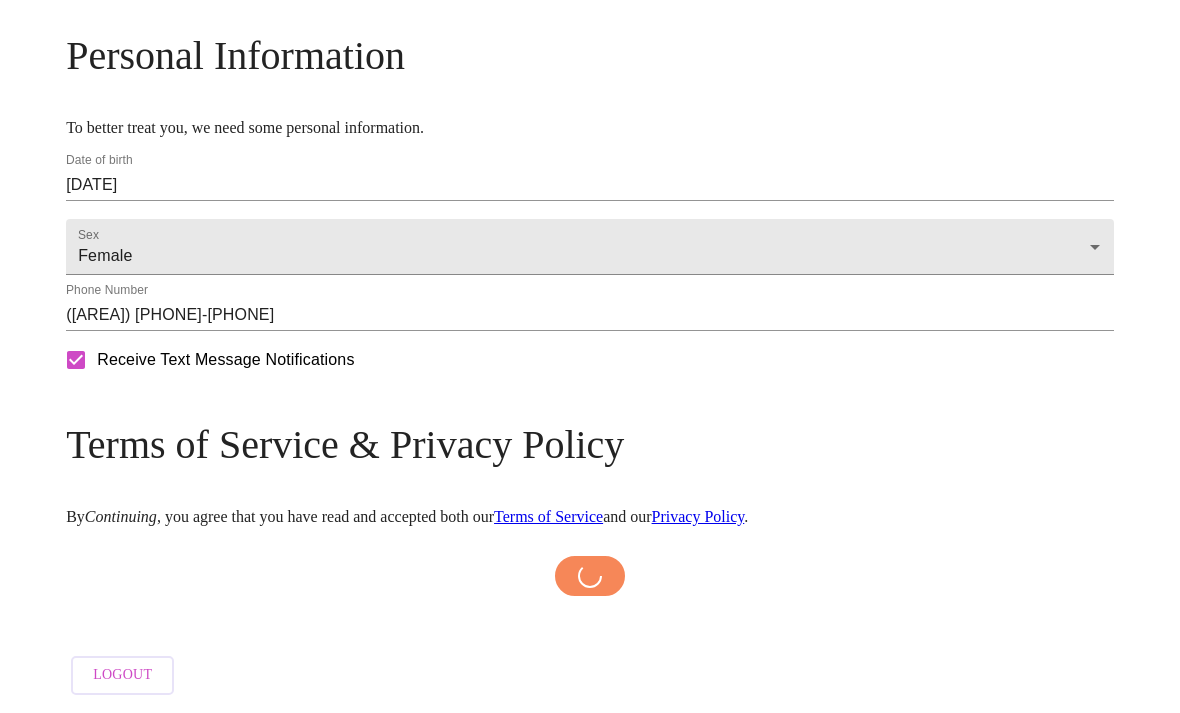 scroll, scrollTop: 779, scrollLeft: 0, axis: vertical 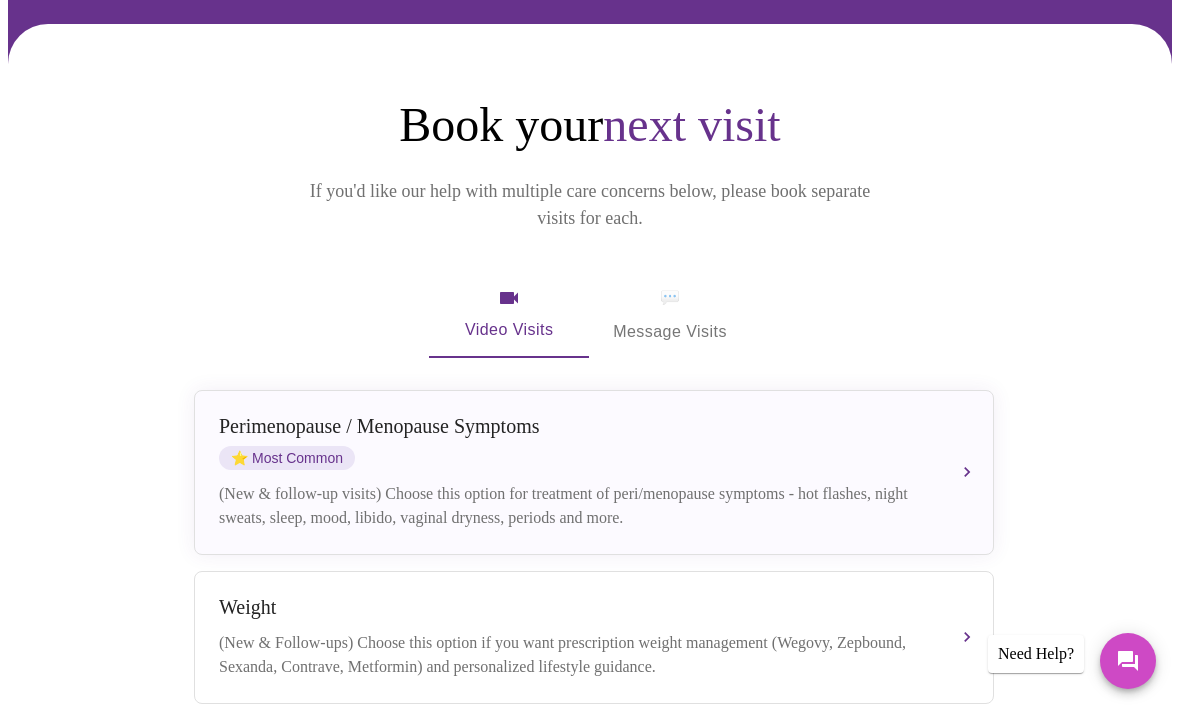click on "💬 Message Visits" at bounding box center (670, 315) 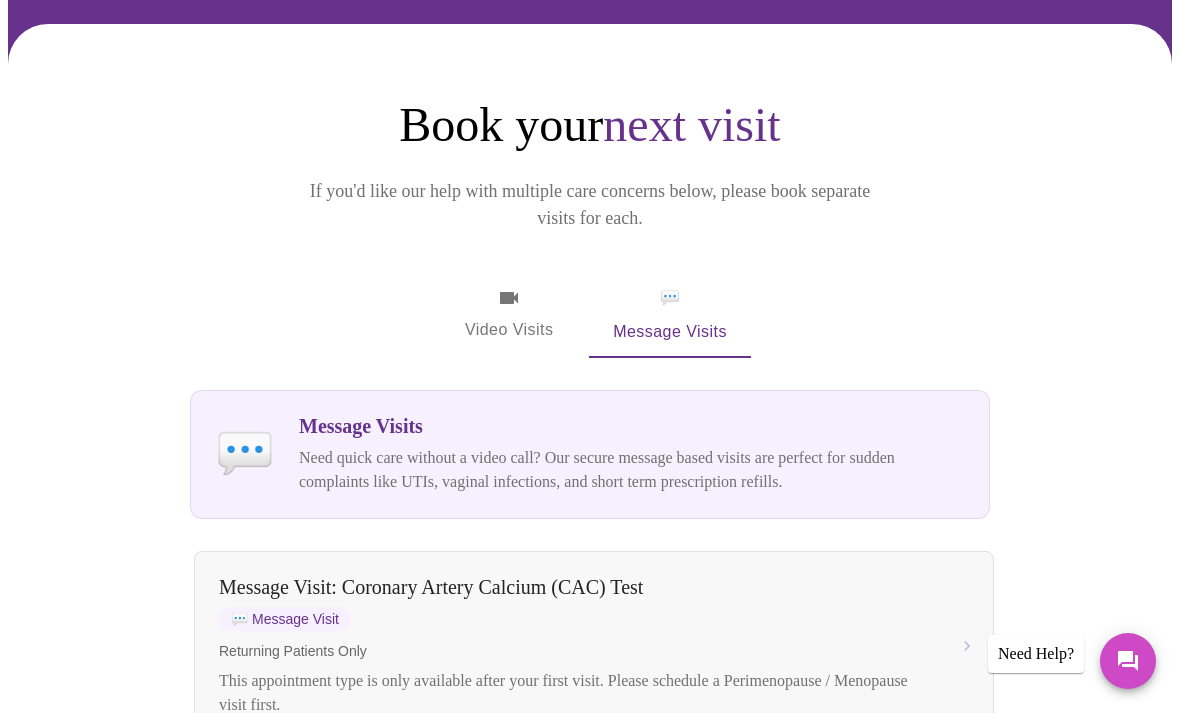 click on "Video Visits" at bounding box center (509, 315) 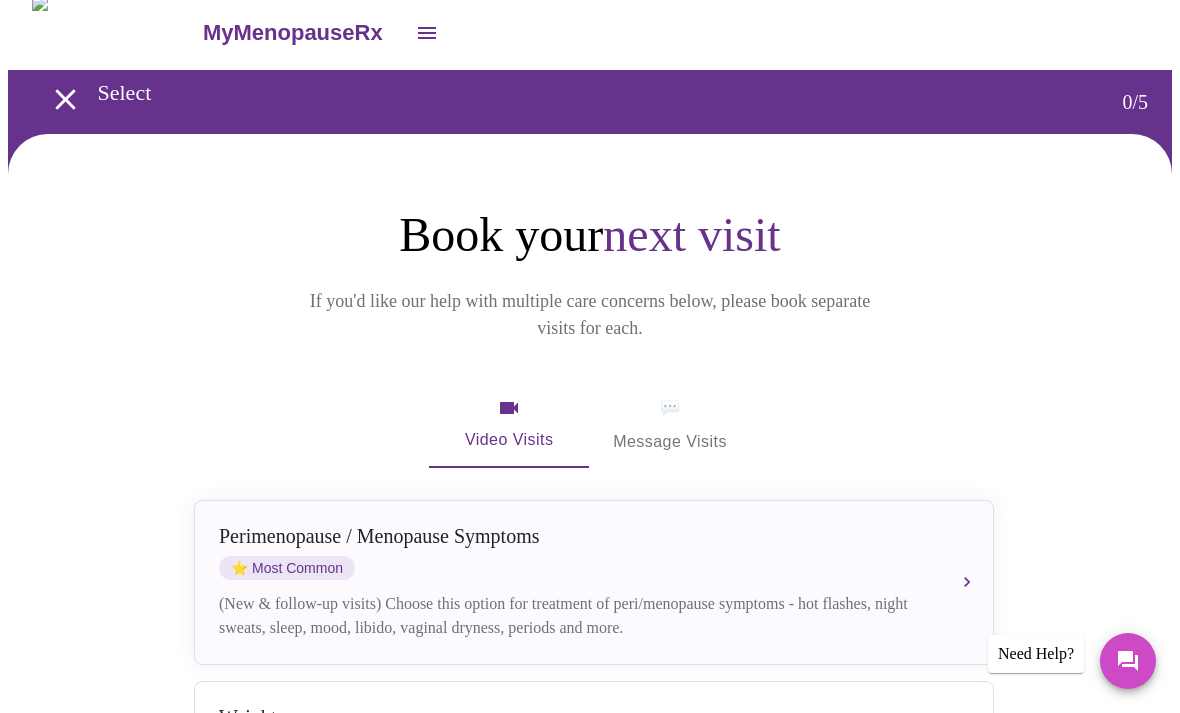 scroll, scrollTop: 12, scrollLeft: 0, axis: vertical 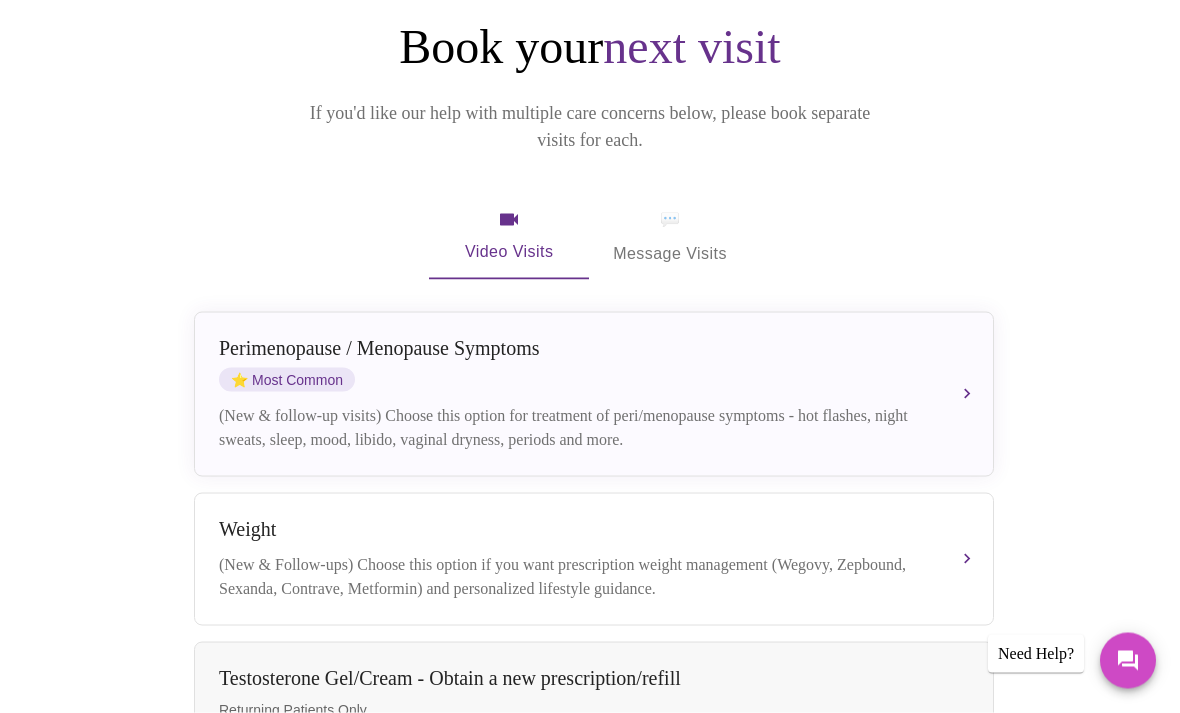 click on "Perimenopause / Menopause Symptoms  ⭐  Most Common (New & follow-up visits) Choose this option for treatment of peri/menopause symptoms - hot flashes, night sweats, sleep, mood, libido, vaginal dryness, periods and more." at bounding box center [594, 394] 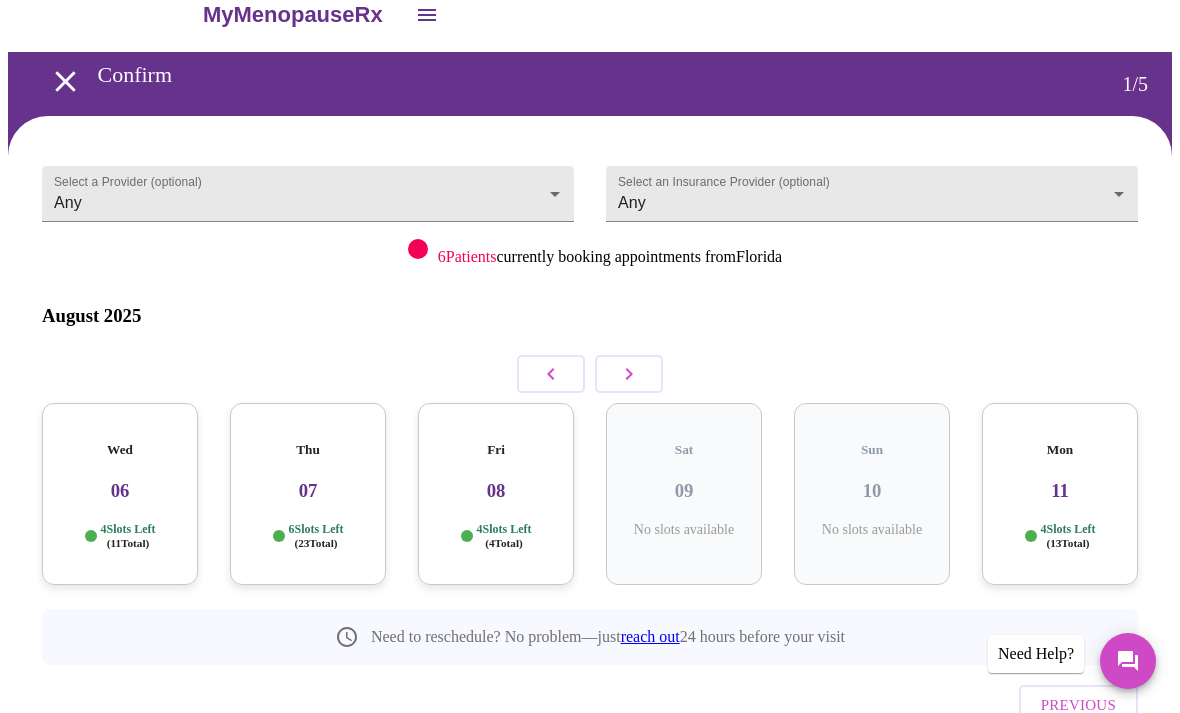 click on "MyMenopauseRx Confirm 1  /  5 Select a Provider (optional) Any Any Select an Insurance Provider (optional) Any Any 6  Patients  currently booking appointments from  Florida August 2025 Wed 06 4  Slots Left ( 11  Total) Thu 07 6  Slots Left ( 23  Total) Fri 08 4  Slots Left ( 4  Total) Sat 09 No slots available Sun 10 No slots available Mon 11 4  Slots Left ( 13  Total) Need to reschedule? No problem—just  reach out  24 hours before your visit Previous Need Help?" at bounding box center (590, 401) 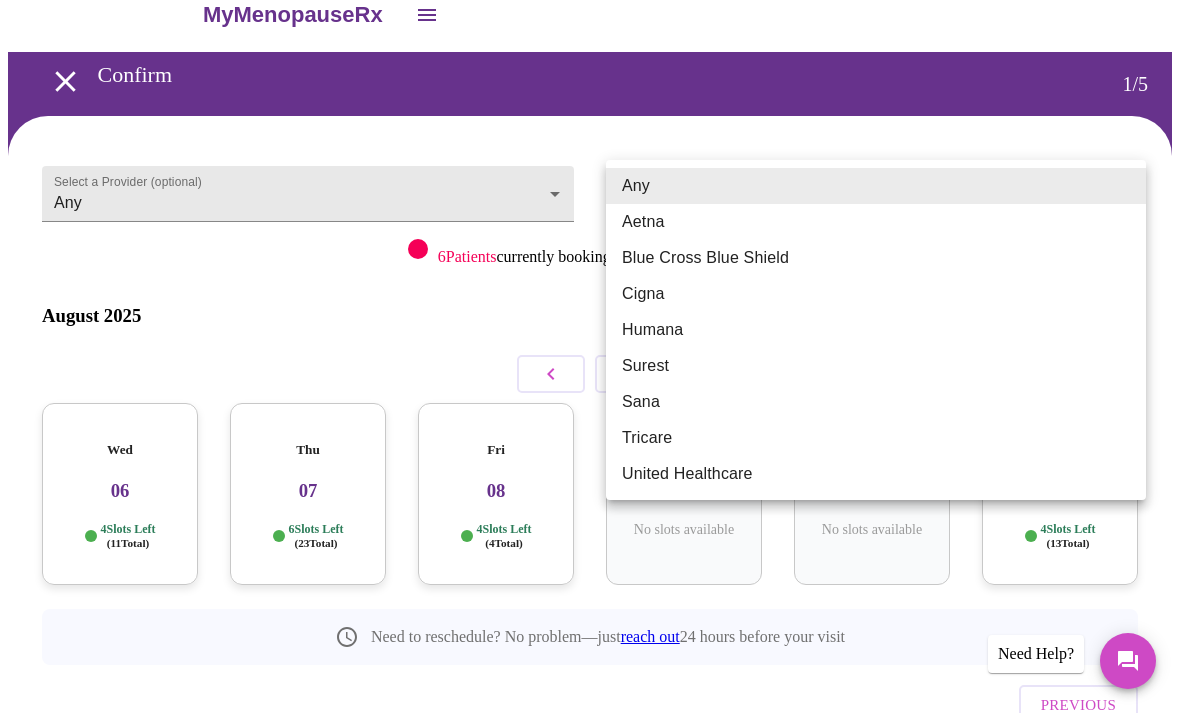 click on "Tricare" at bounding box center (876, 438) 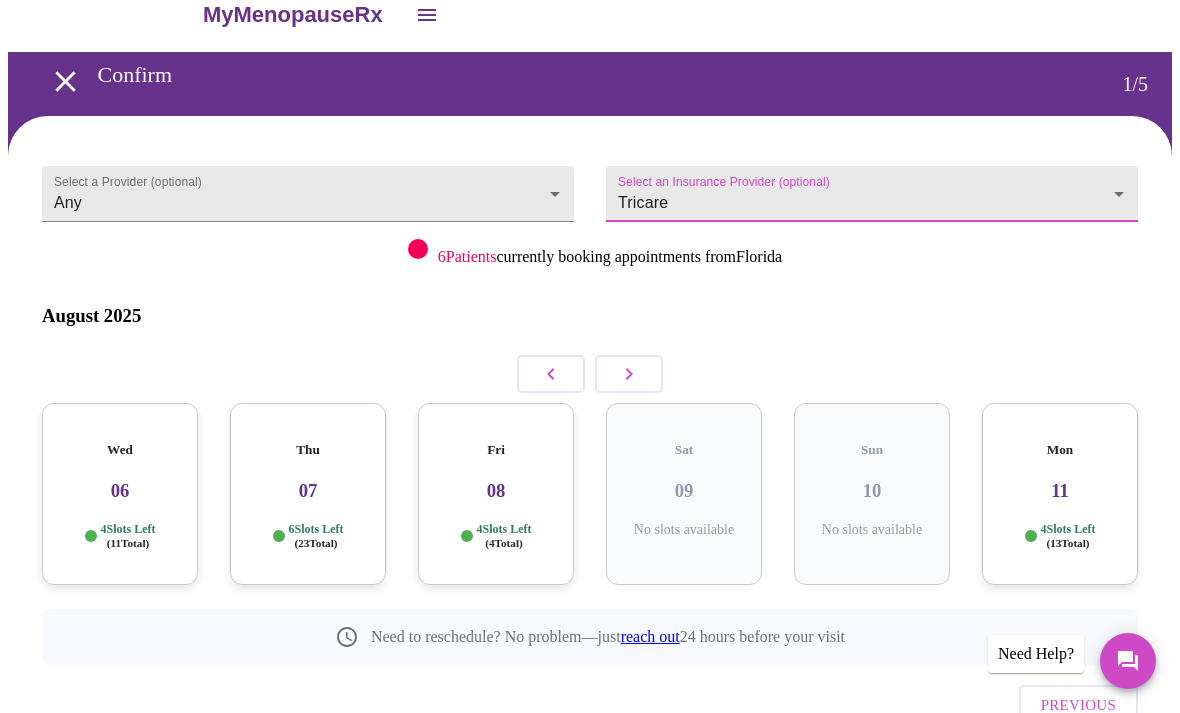 click on "MyMenopauseRx Confirm 1  /  5 Select a Provider (optional) Any Any Select an Insurance Provider (optional) Tricare Tricare 6  Patients  currently booking appointments from  Florida August 2025 Wed 06 4  Slots Left ( 11  Total) Thu 07 6  Slots Left ( 23  Total) Fri 08 4  Slots Left ( 4  Total) Sat 09 No slots available Sun 10 No slots available Mon 11 4  Slots Left ( 13  Total) Need to reschedule? No problem—just  reach out  24 hours before your visit Previous Need Help?" at bounding box center [590, 401] 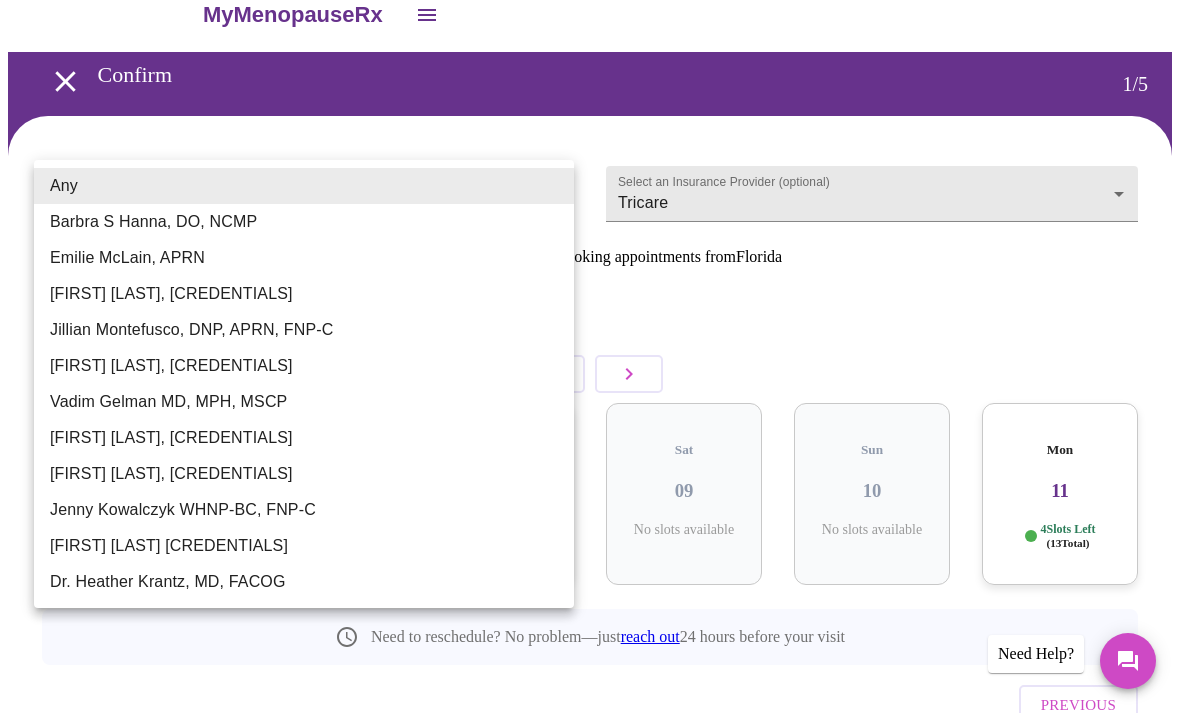 click at bounding box center (590, 356) 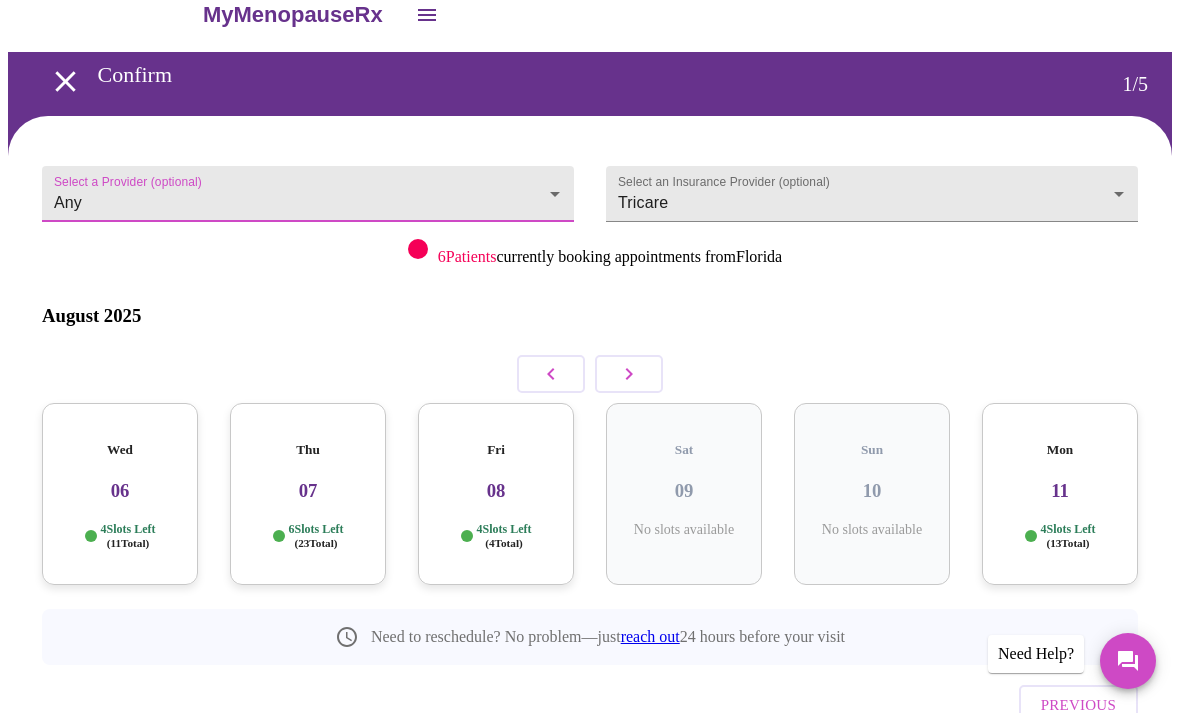 click on "Select a Provider (optional) Any Any Select an Insurance Provider (optional) Tricare Tricare 6  Patients  currently booking appointments from  Florida August 2025 Wed 06 4  Slots Left ( 11  Total) Thu 07 6  Slots Left ( 23  Total) Fri 08 4  Slots Left ( 4  Total) Sat 09 No slots available Sun 10 No slots available Mon 11 4  Slots Left ( 13  Total) Need to reschedule? No problem—just  reach out  24 hours before your visit Previous Need Help?" at bounding box center (590, 471) 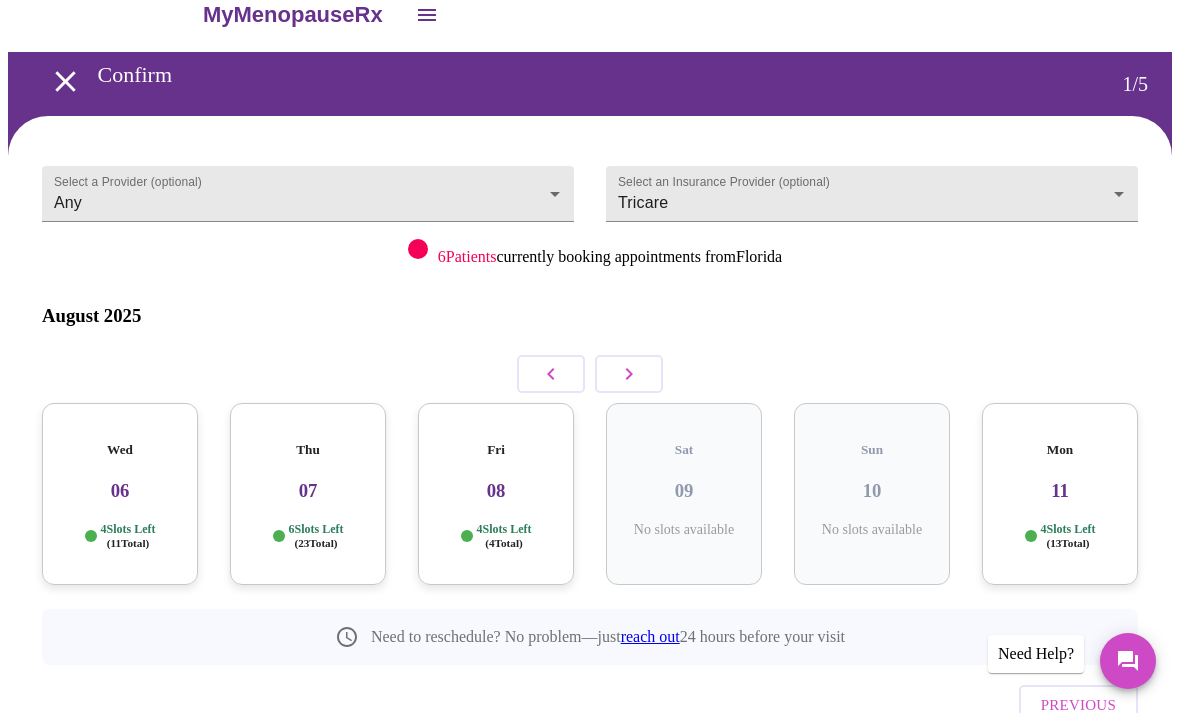 click on "4  Slots Left ( 11  Total)" at bounding box center (128, 536) 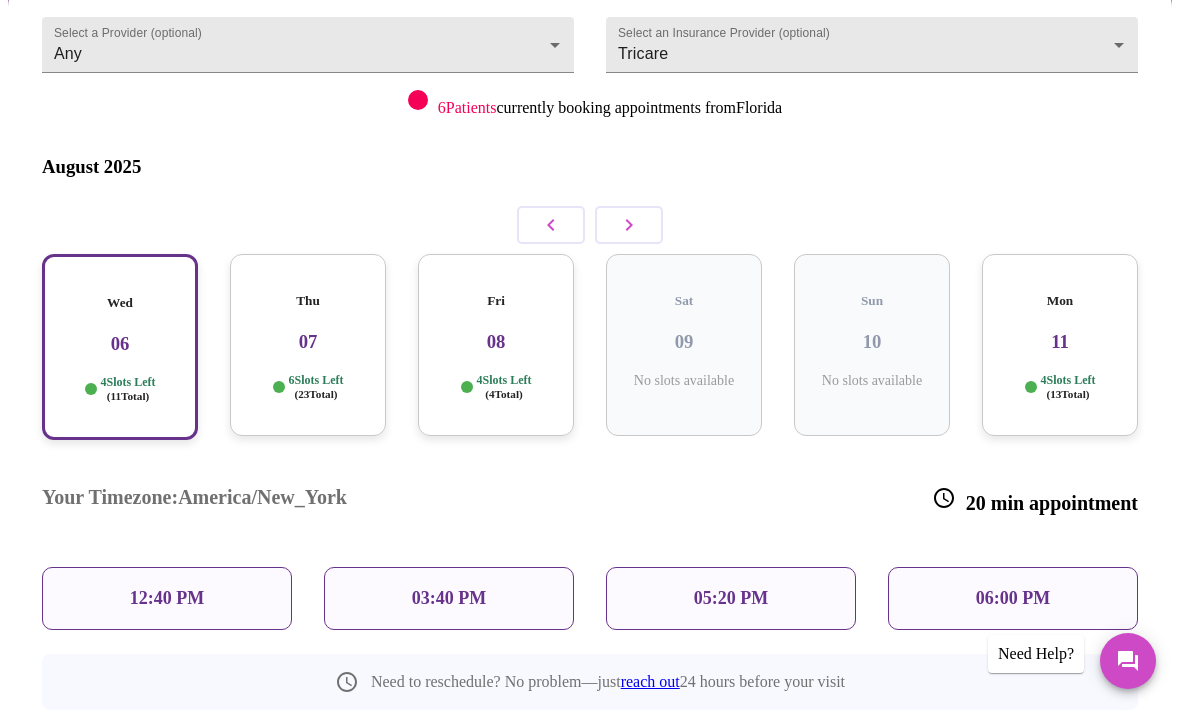 scroll, scrollTop: 192, scrollLeft: 0, axis: vertical 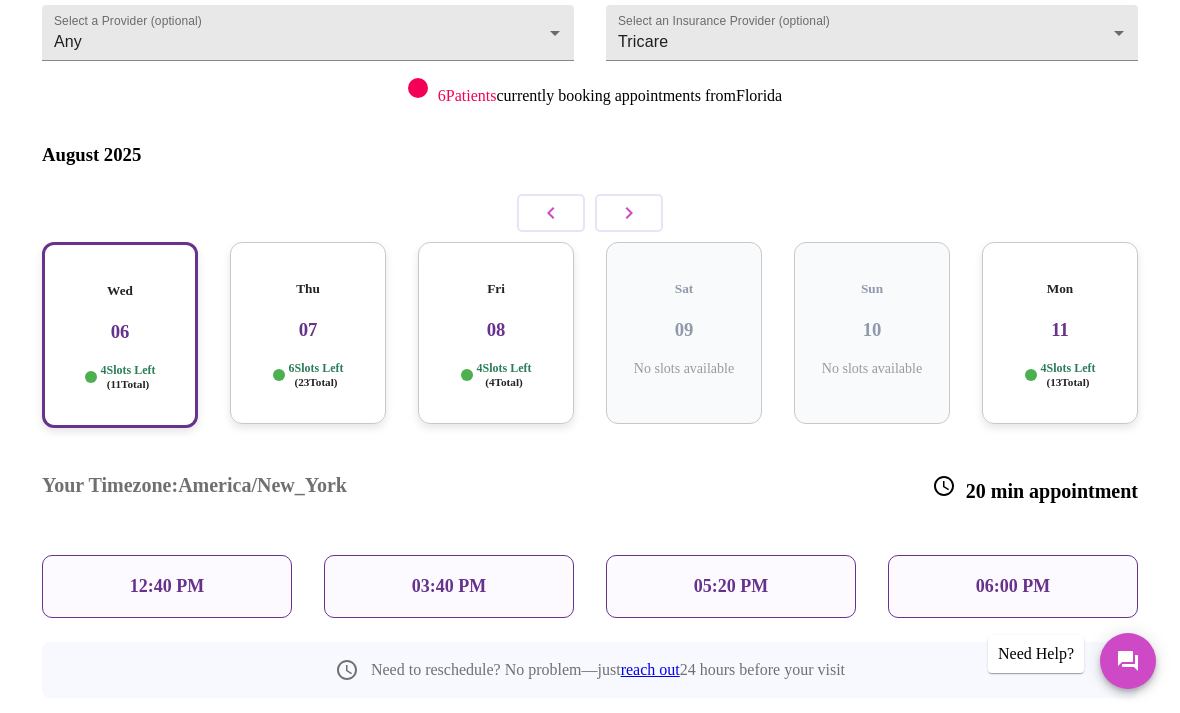 click on "03:40 PM" at bounding box center (449, 586) 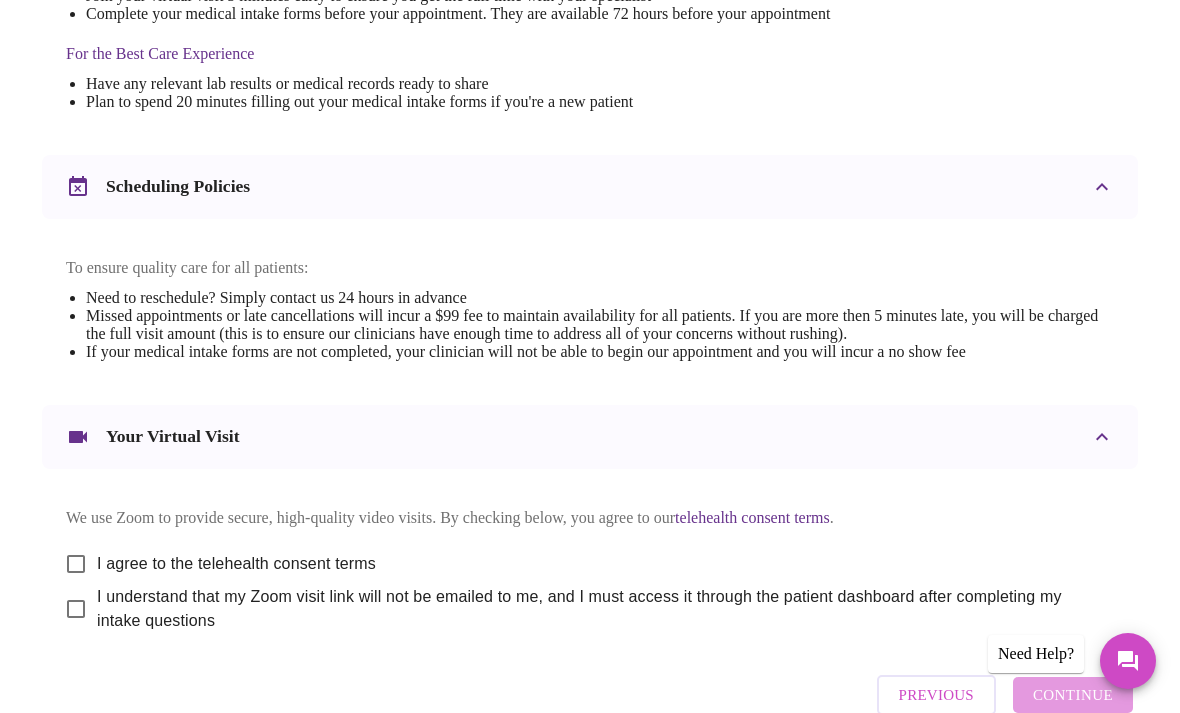 scroll, scrollTop: 664, scrollLeft: 0, axis: vertical 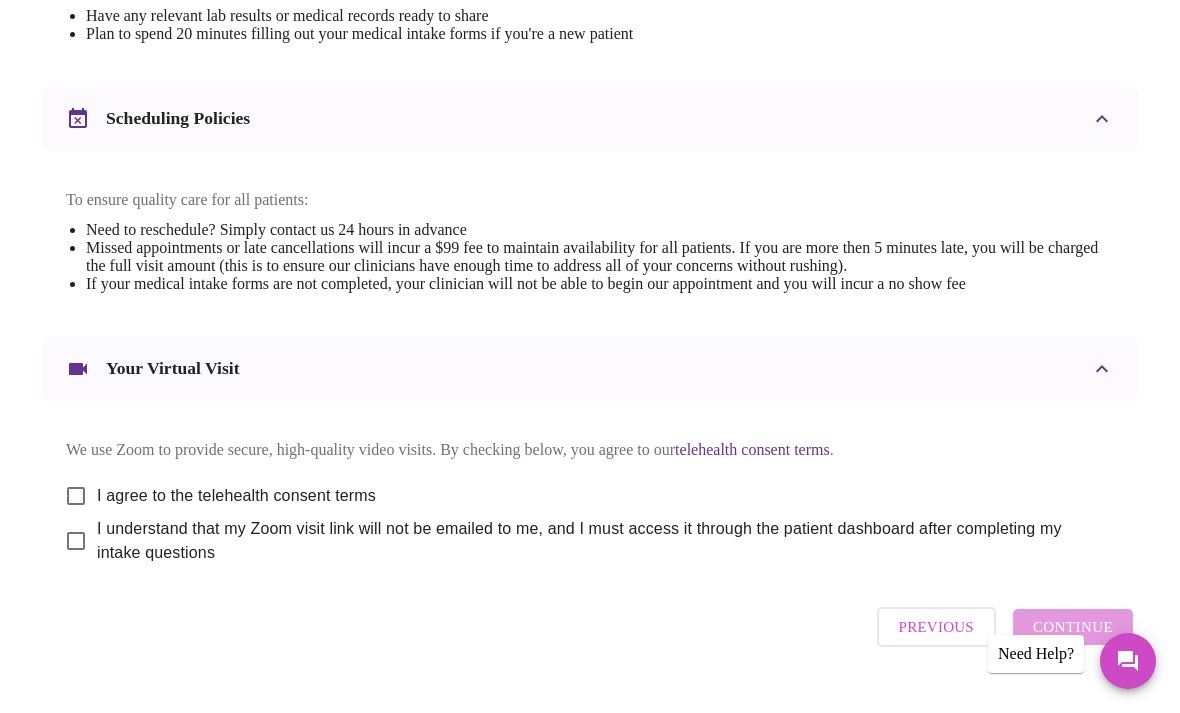 click on "I agree to the telehealth consent terms" at bounding box center [76, 496] 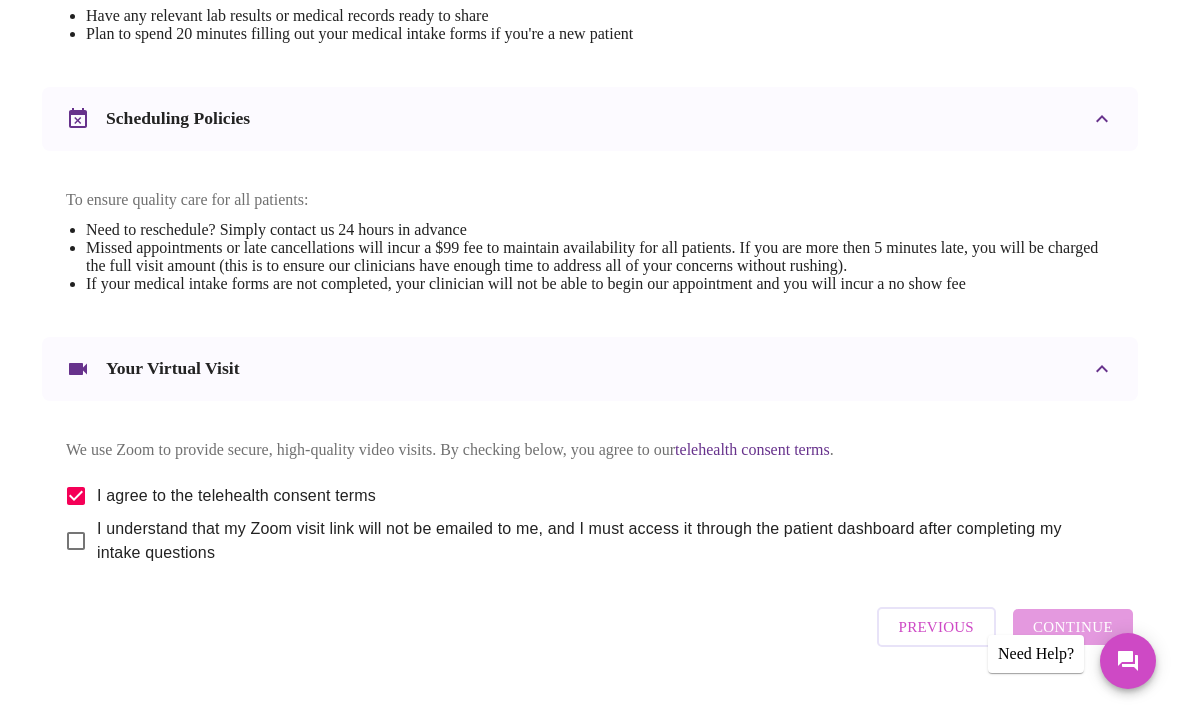 click on "I understand that my Zoom visit link will not be emailed to me, and I must access it through the patient dashboard after completing my intake questions" at bounding box center (76, 541) 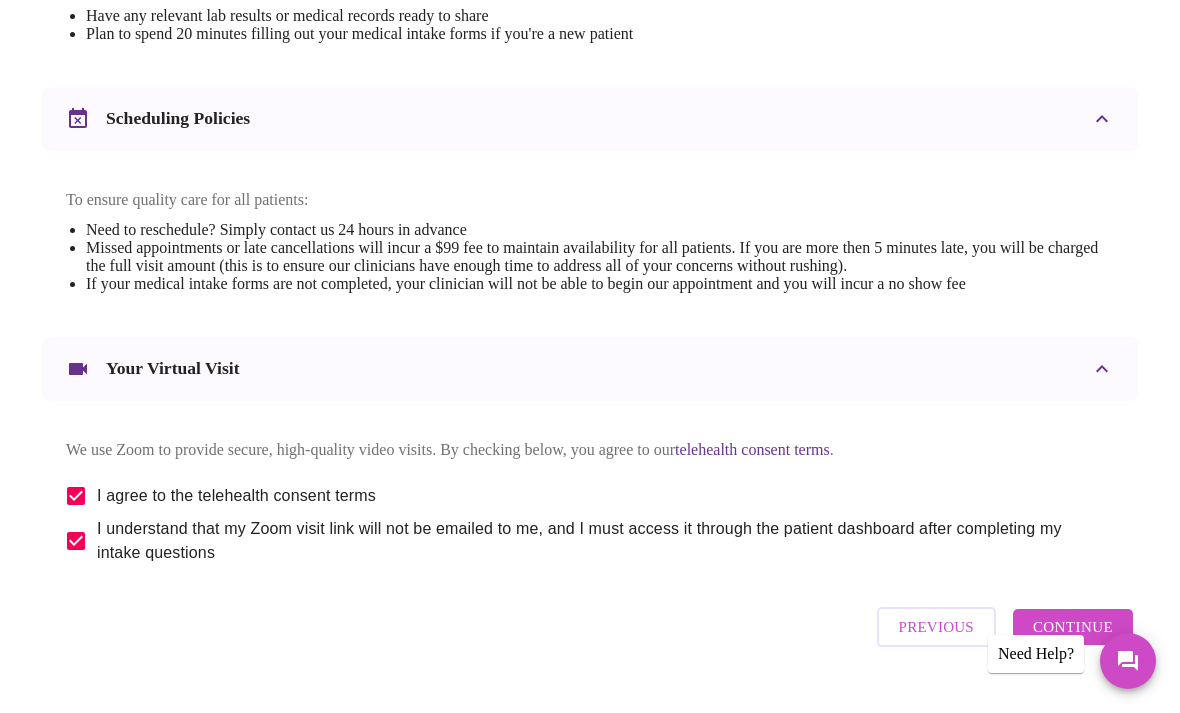 click on "Continue" at bounding box center (1073, 627) 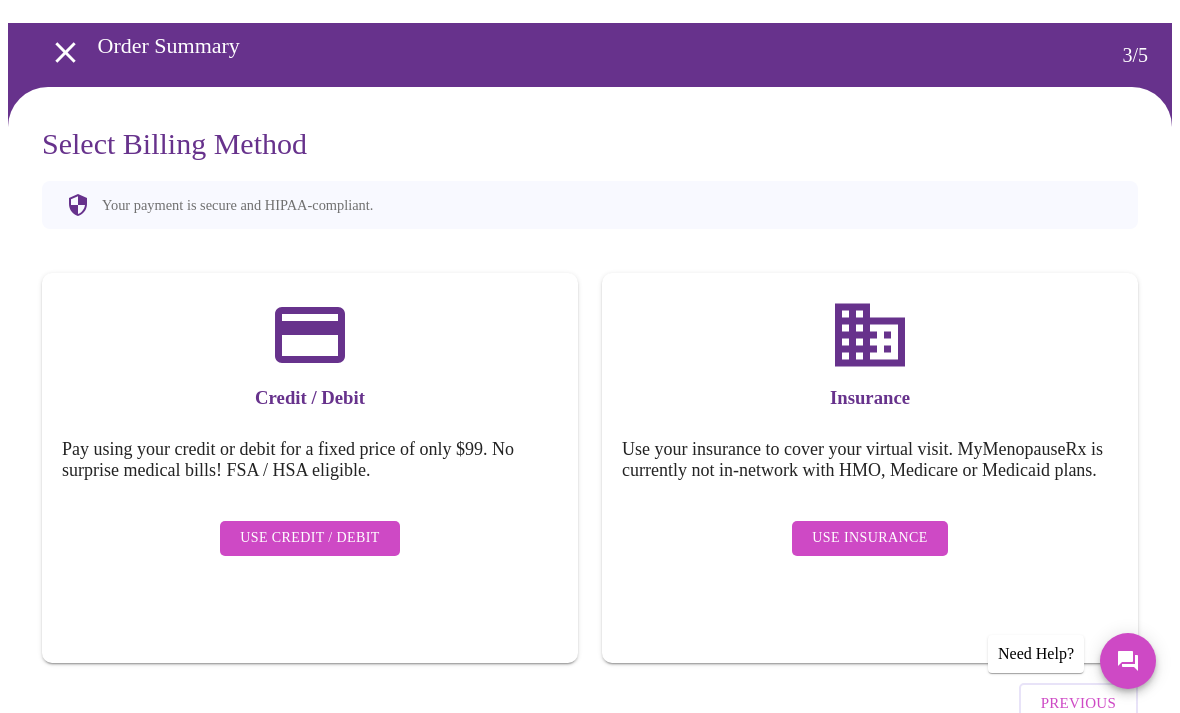 click on "Use Insurance" at bounding box center [869, 538] 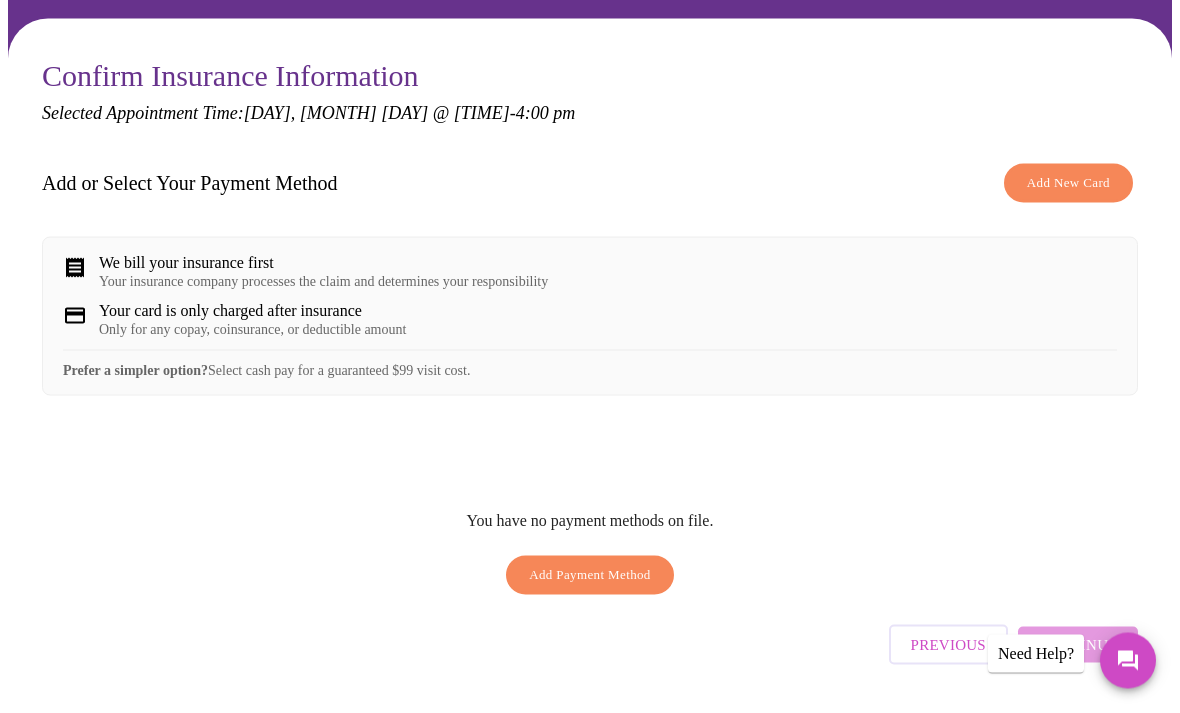 scroll, scrollTop: 130, scrollLeft: 0, axis: vertical 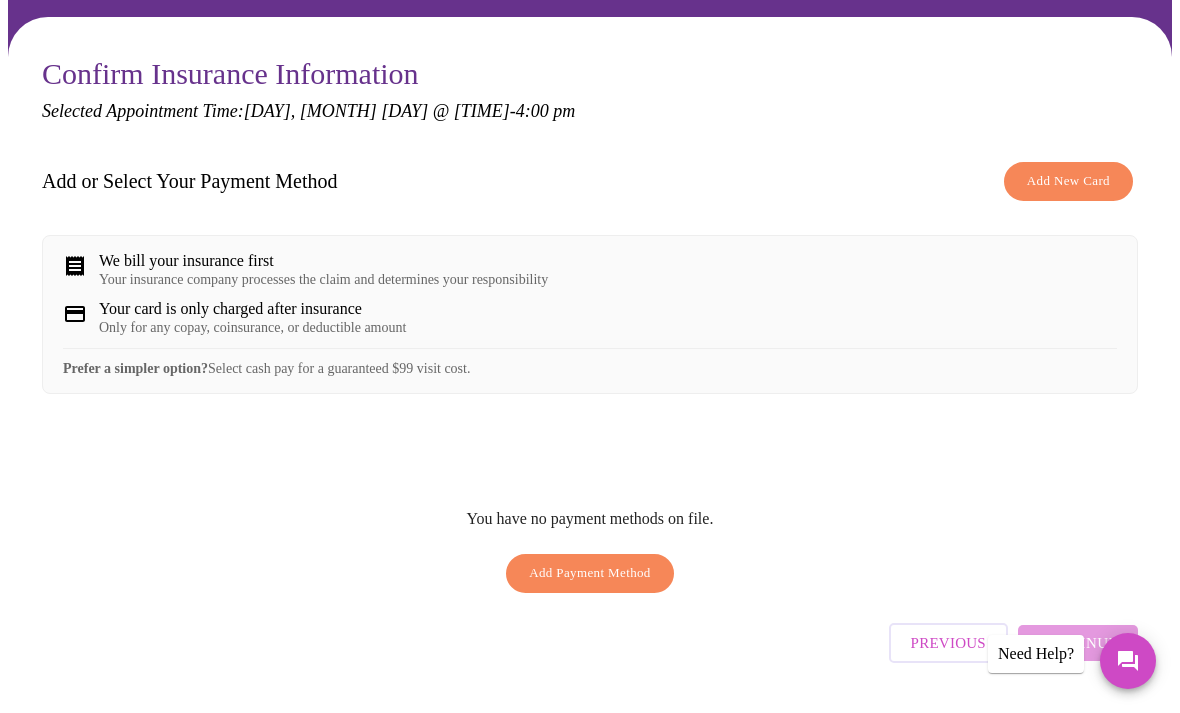 click on "Add Payment Method" at bounding box center (590, 573) 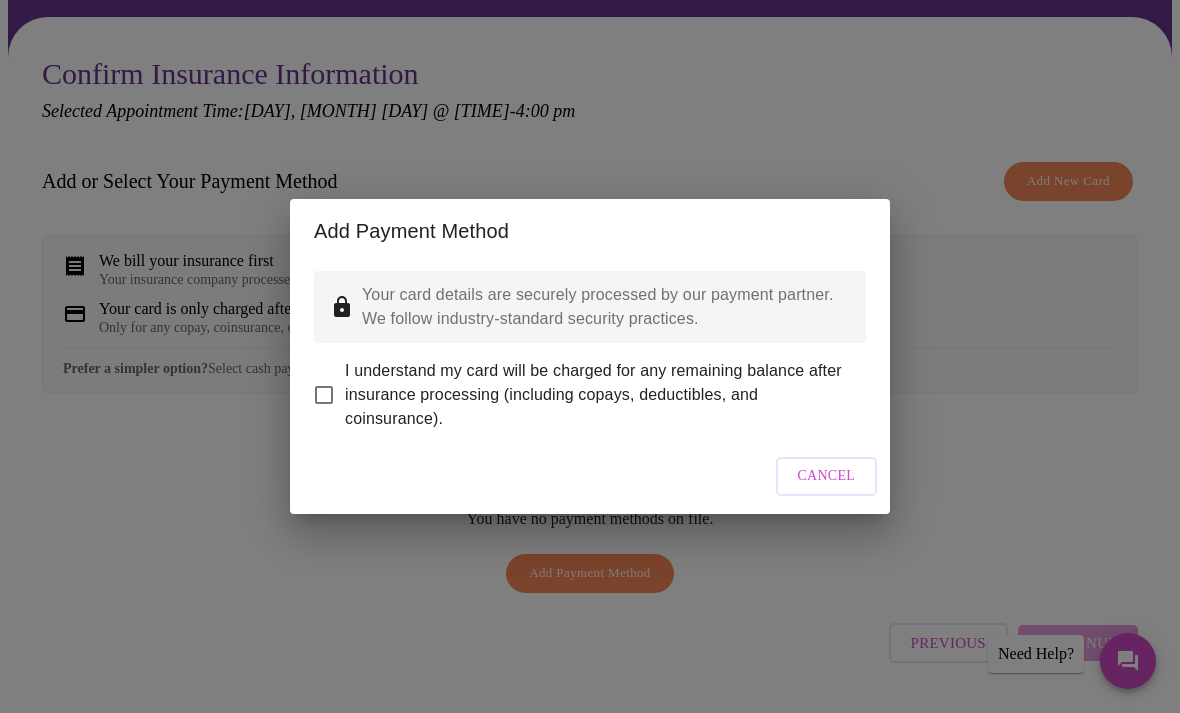 click on "I understand my card will be charged for any remaining balance after insurance processing (including copays, deductibles, and coinsurance)." at bounding box center (324, 395) 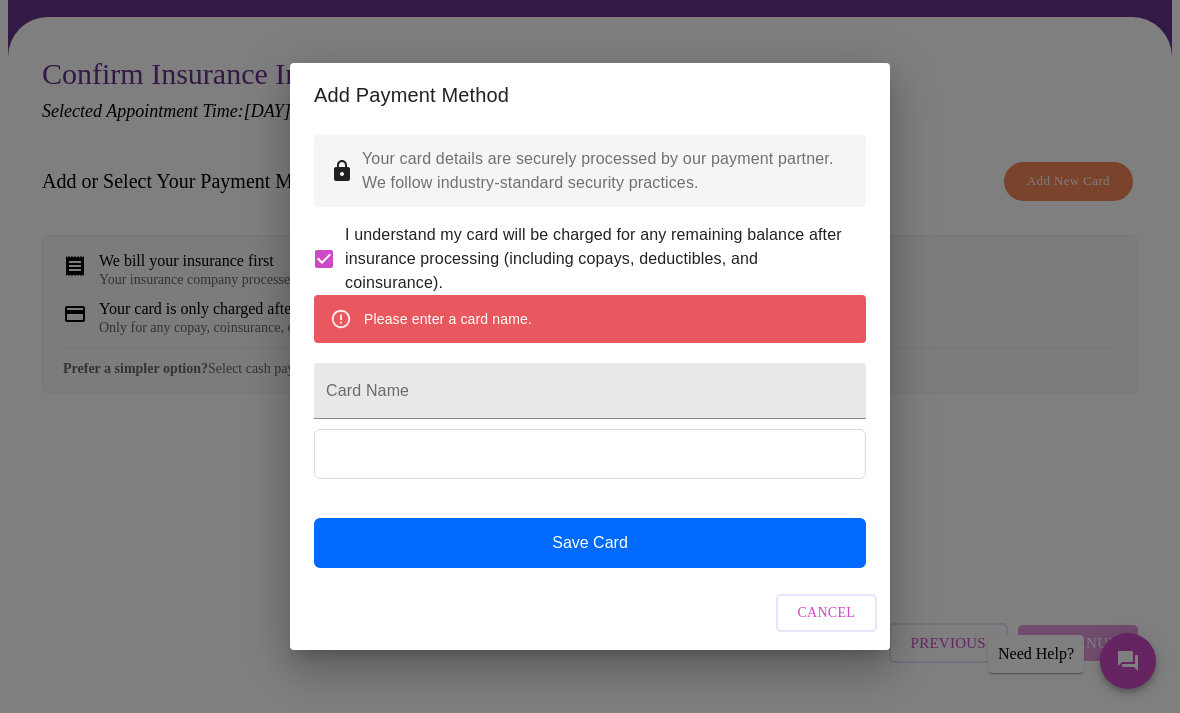 click on "Card Name" at bounding box center [590, 391] 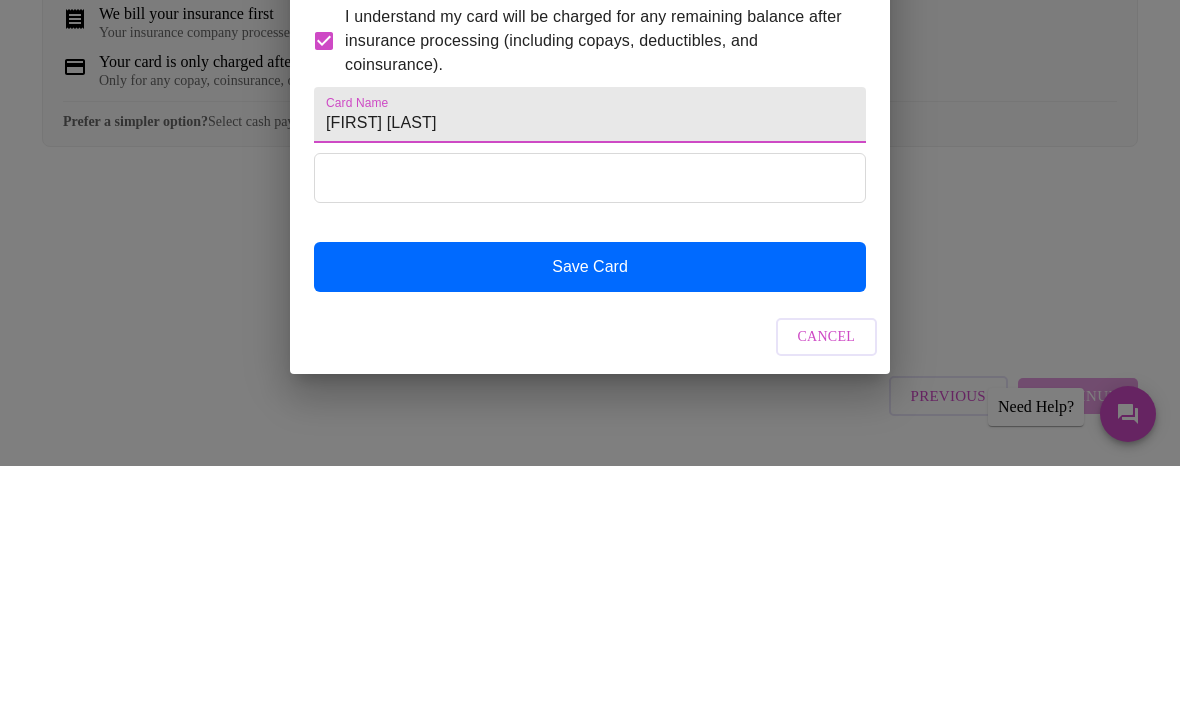 type on "Lena johnson" 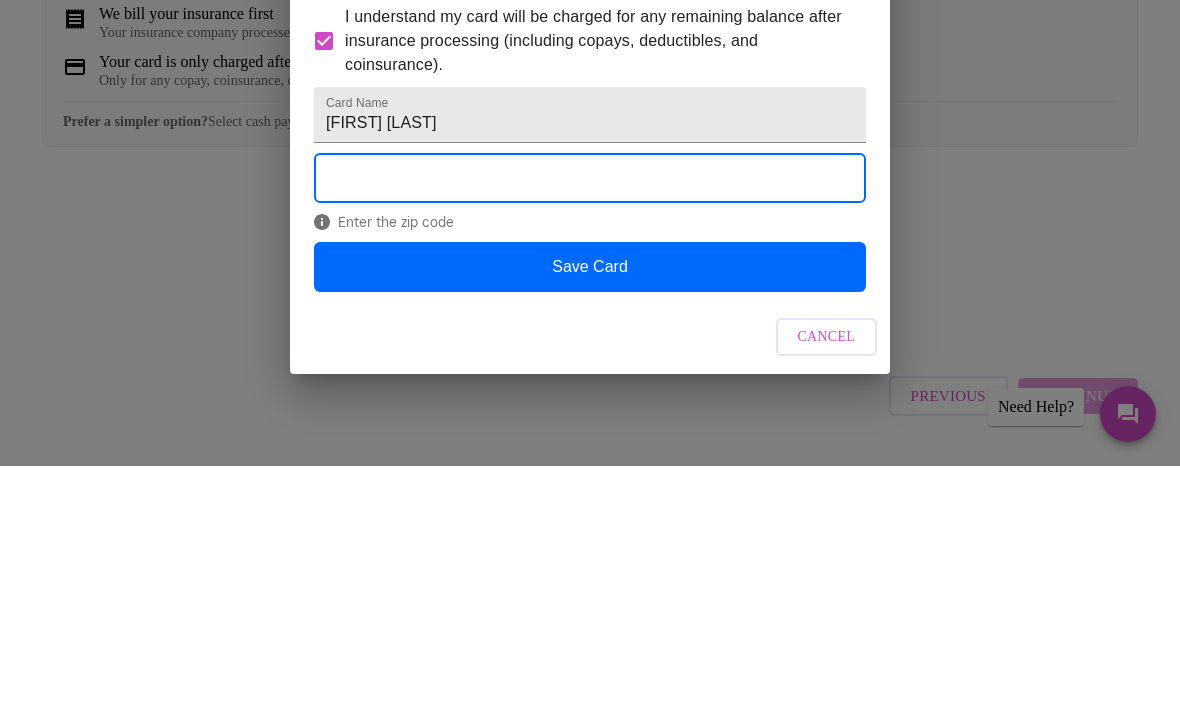 click on "Save Card" at bounding box center (590, 514) 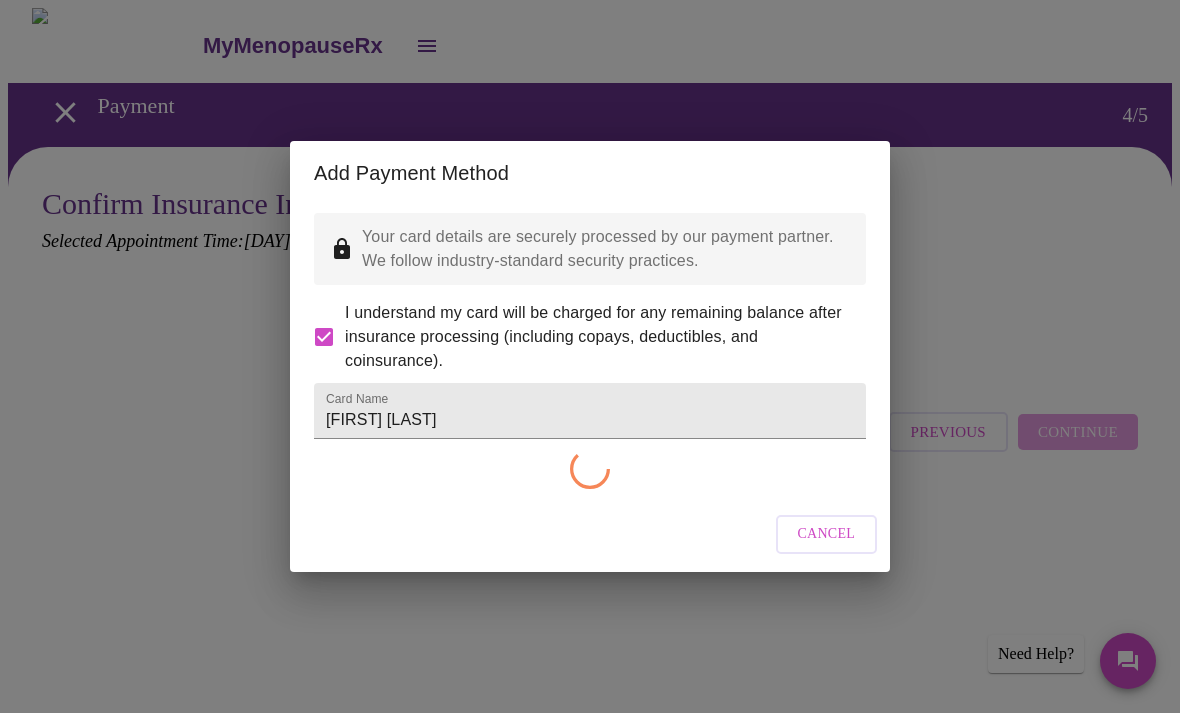 scroll, scrollTop: 0, scrollLeft: 0, axis: both 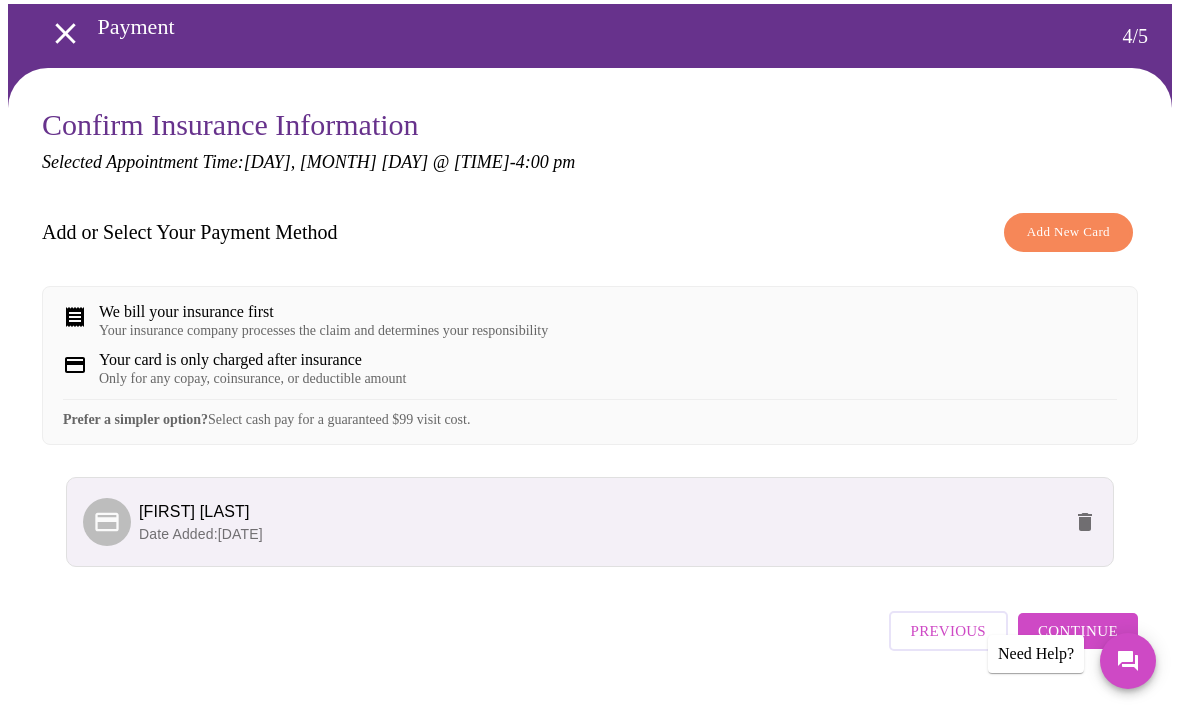 click on "Continue" at bounding box center [1078, 631] 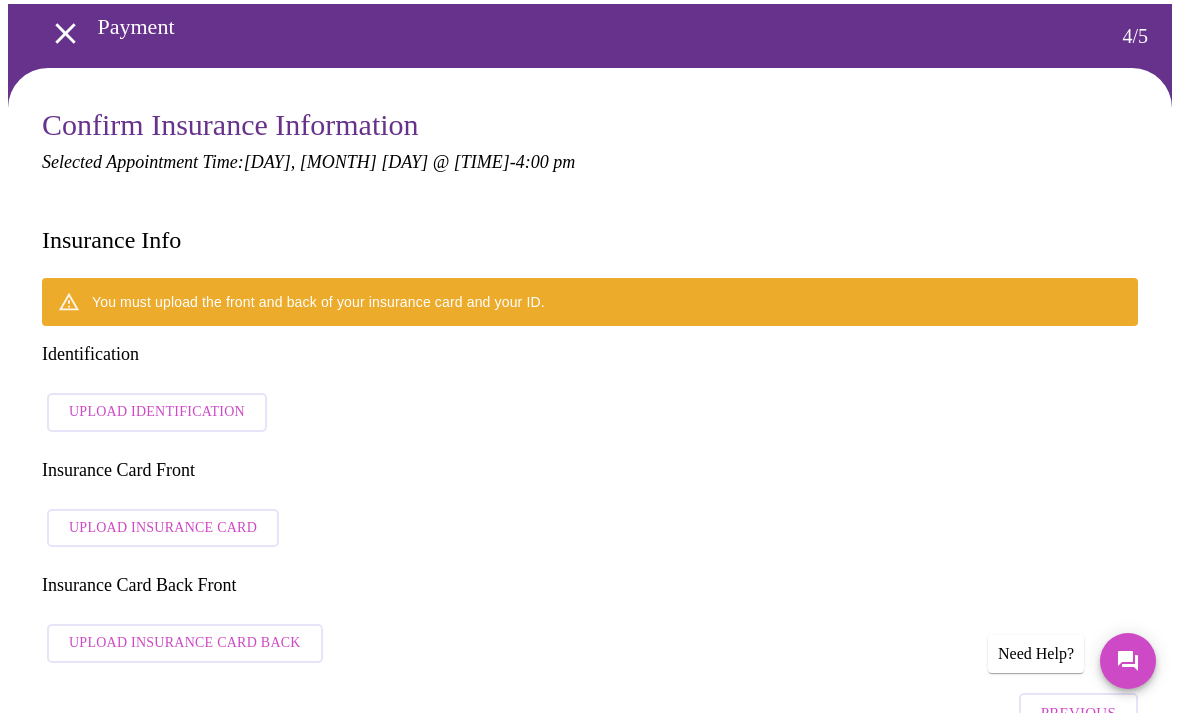 click on "Need Help?" at bounding box center [1036, 654] 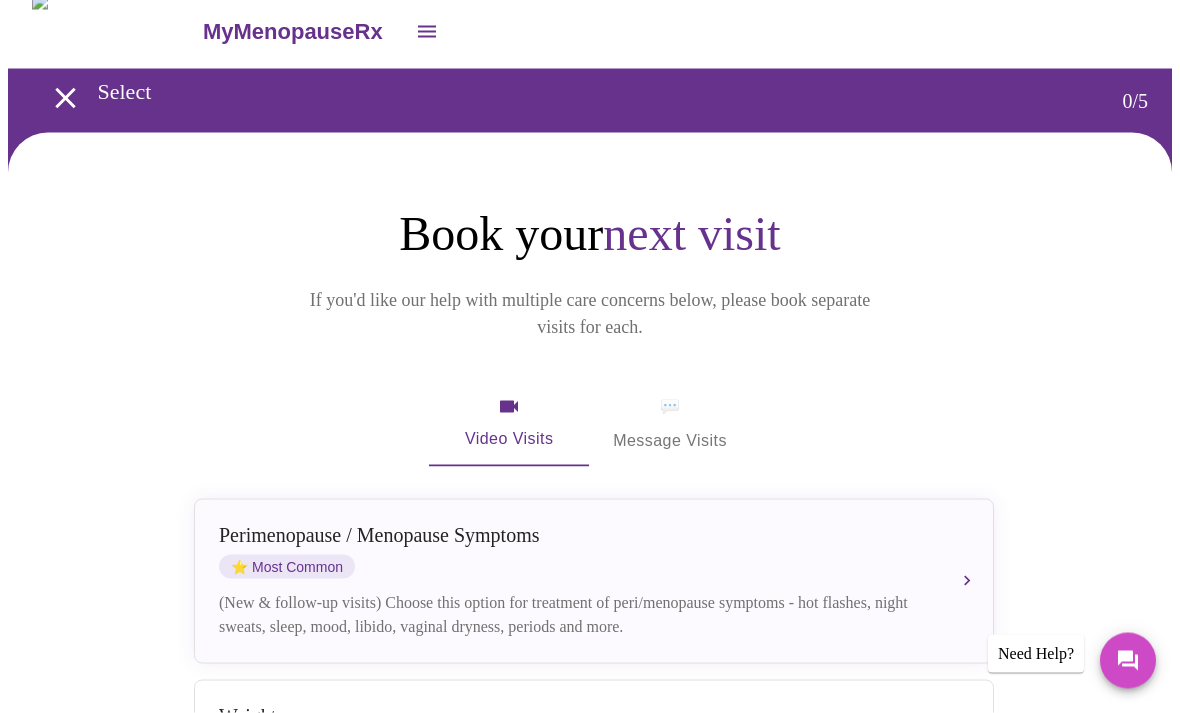 scroll, scrollTop: 0, scrollLeft: 0, axis: both 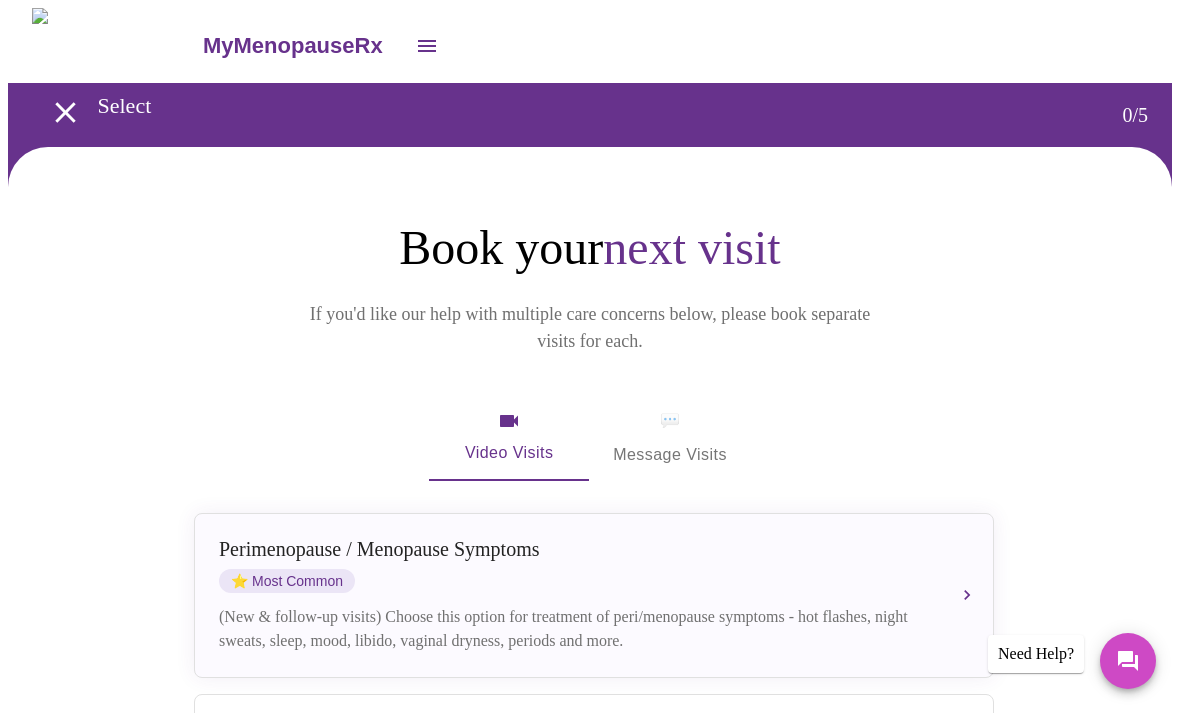 click on "Perimenopause / Menopause Symptoms  ⭐  Most Common (New & follow-up visits) Choose this option for treatment of peri/menopause symptoms - hot flashes, night sweats, sleep, mood, libido, vaginal dryness, periods and more." at bounding box center [594, 595] 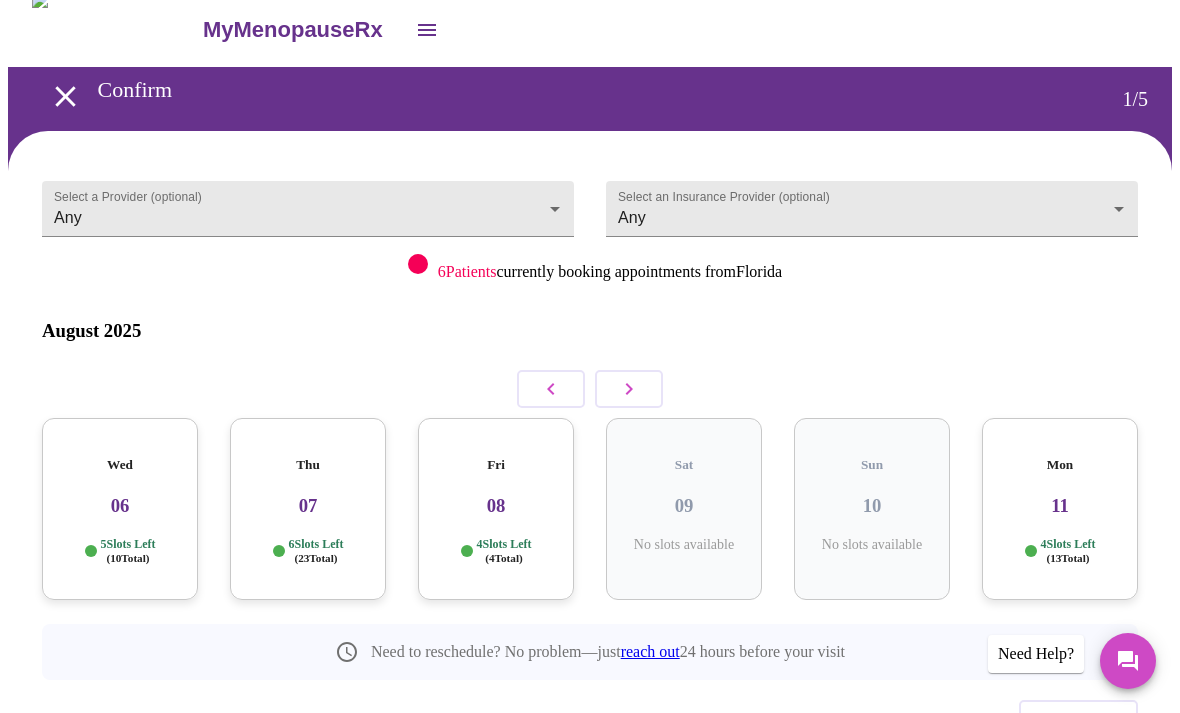 scroll, scrollTop: 0, scrollLeft: 0, axis: both 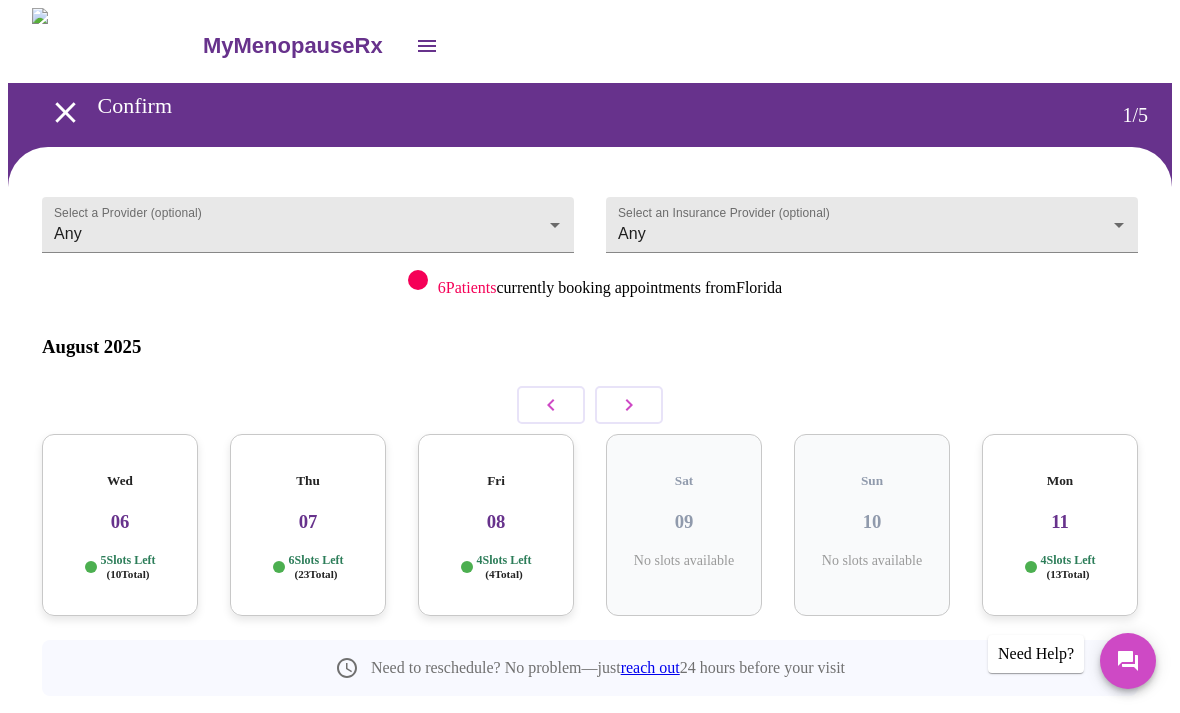 click 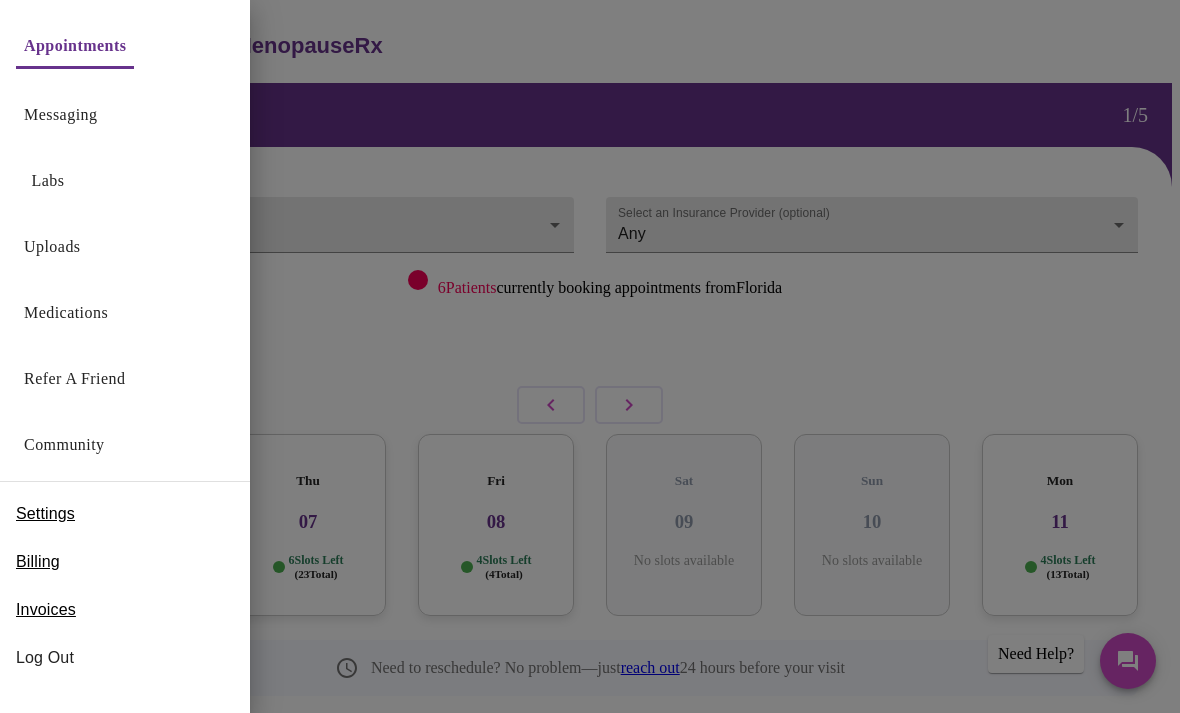 click at bounding box center (590, 356) 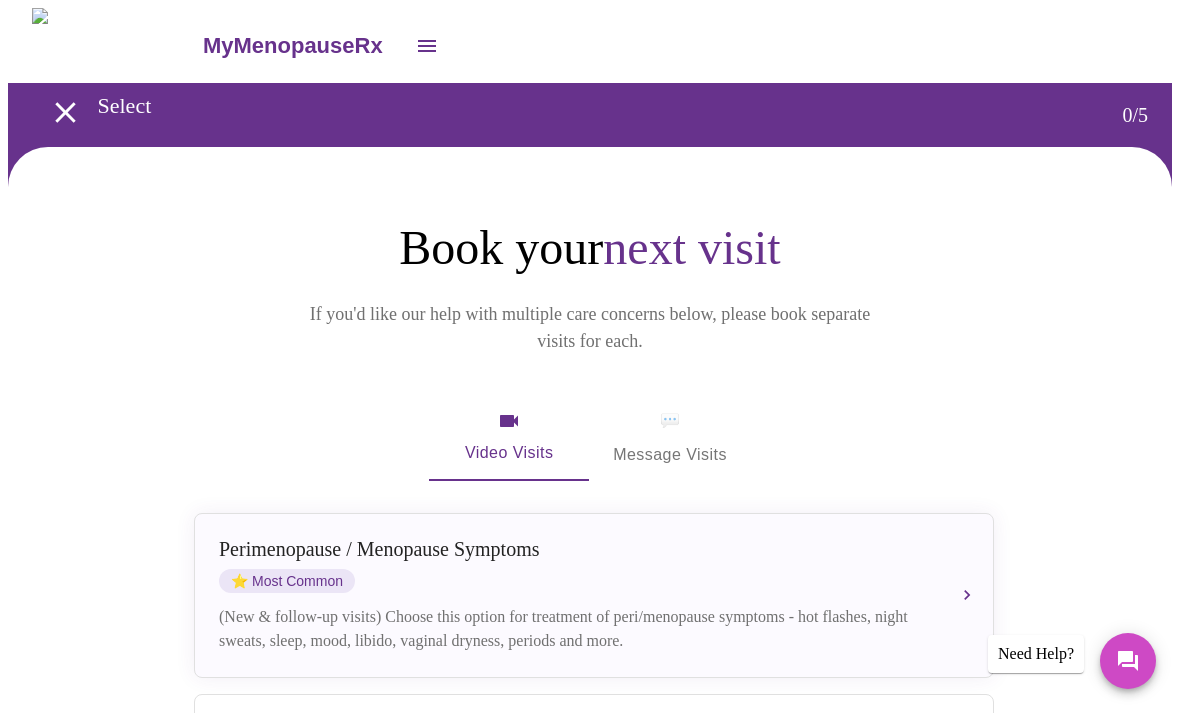 scroll, scrollTop: 0, scrollLeft: 0, axis: both 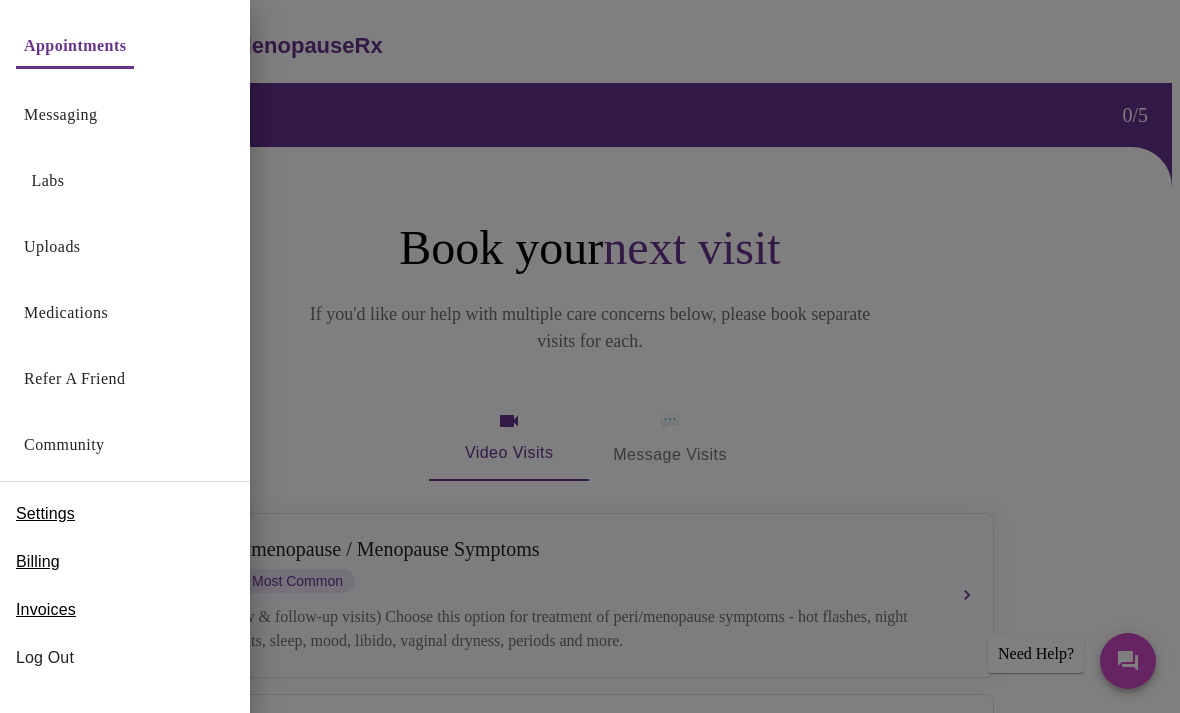 click on "Uploads" at bounding box center [52, 247] 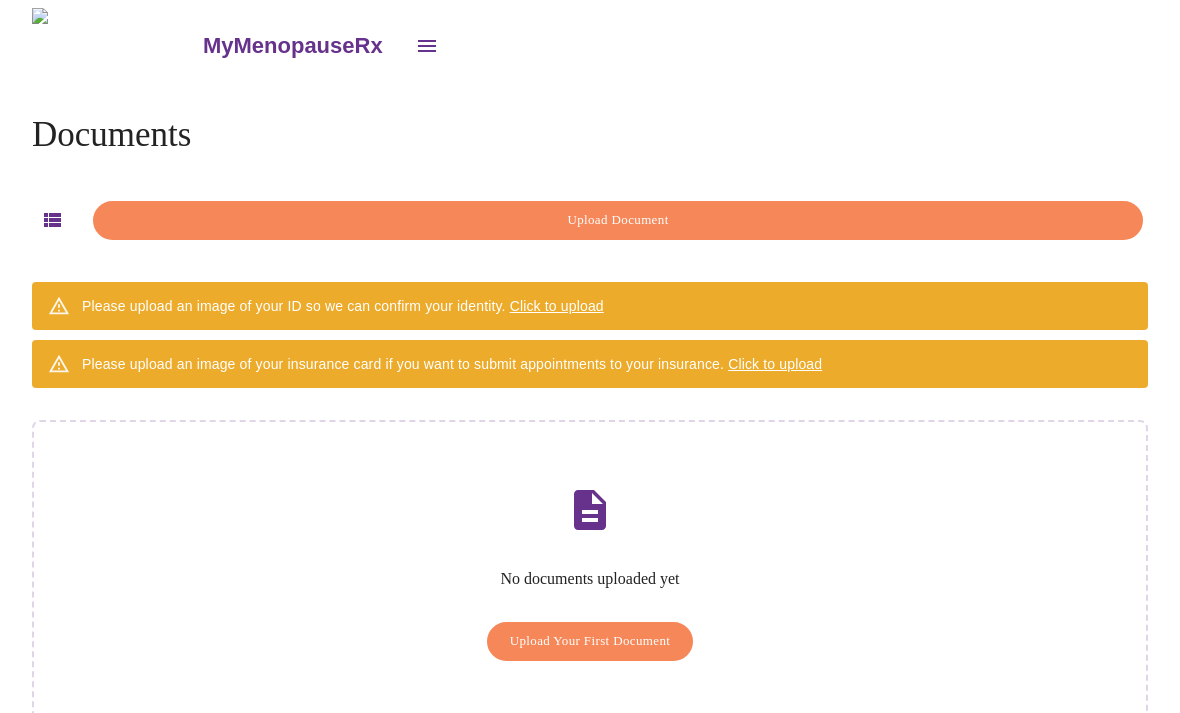click on "Click to upload" at bounding box center (775, 364) 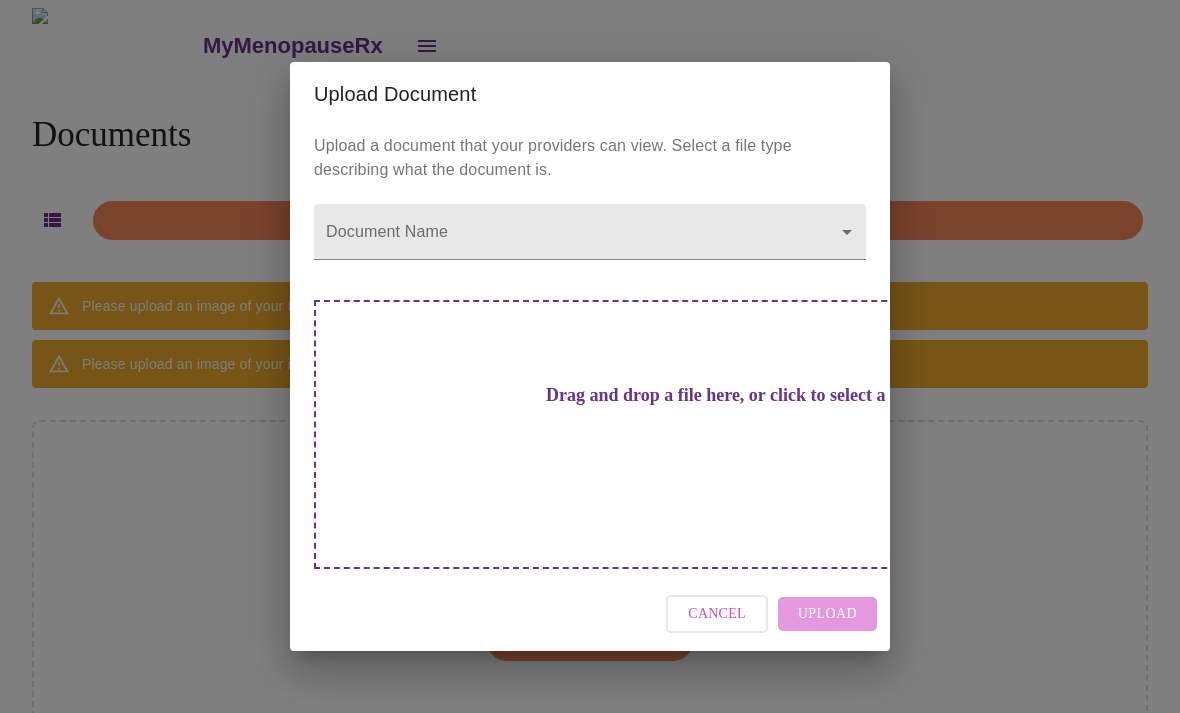 click on "MyMenopauseRx Documents Upload Document Please upload an image of your ID so we can confirm your identity.   Click to upload Please upload an image of your insurance card if you want to submit appointments to your insurance.   Click to upload No documents uploaded yet Upload Your First Document Upload Document Upload a document that your providers can view. Select a file type describing what the document is. Document Name ​ Drag and drop a file here, or click to select a file Cancel Upload" at bounding box center (590, 388) 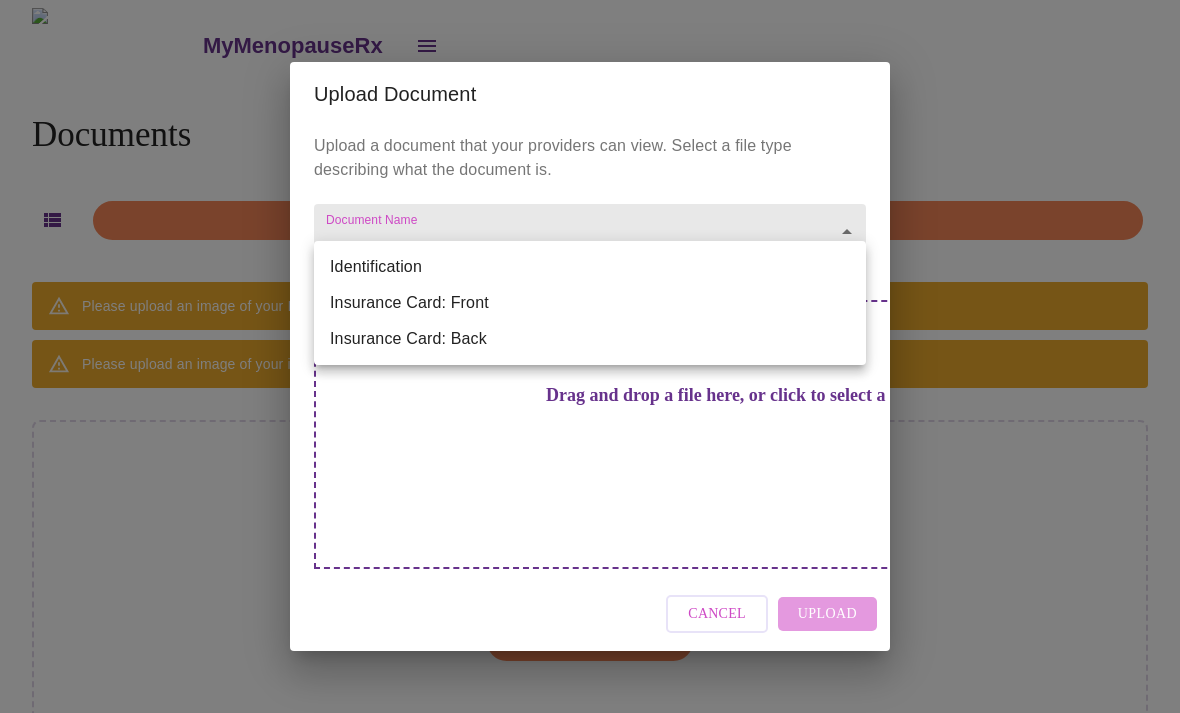 click on "Insurance Card: Front" at bounding box center (590, 303) 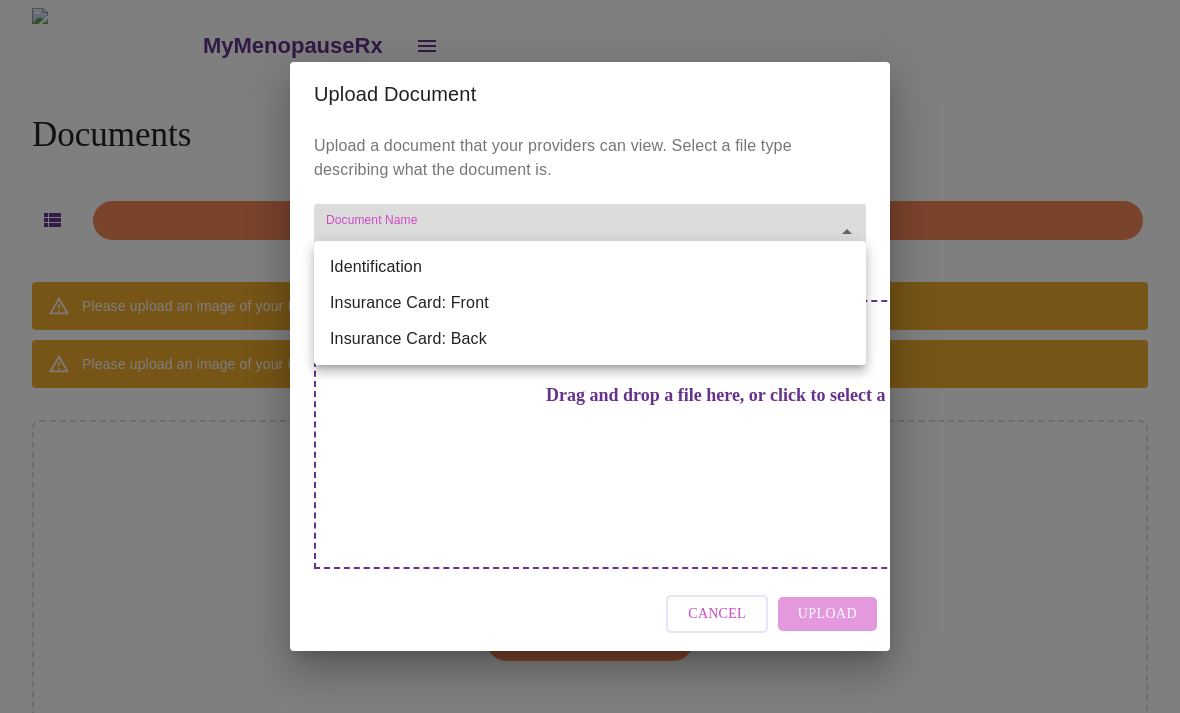 type on "Insurance Card: Front" 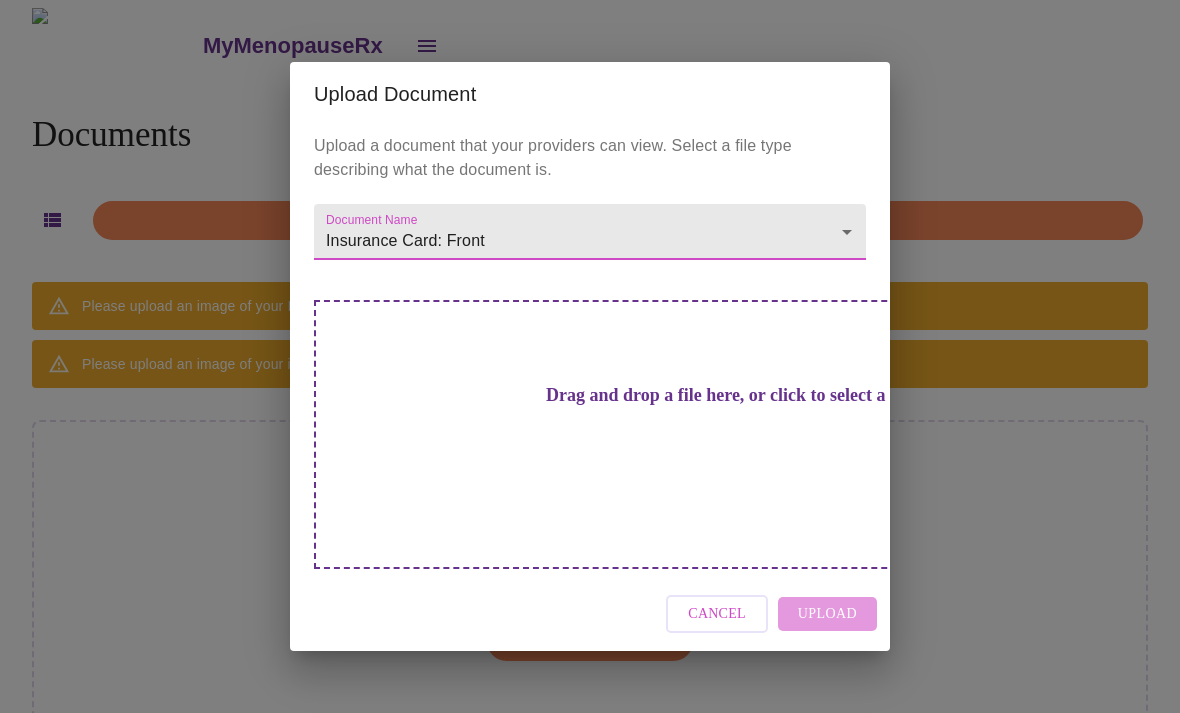 click on "Drag and drop a file here, or click to select a file" at bounding box center (730, 395) 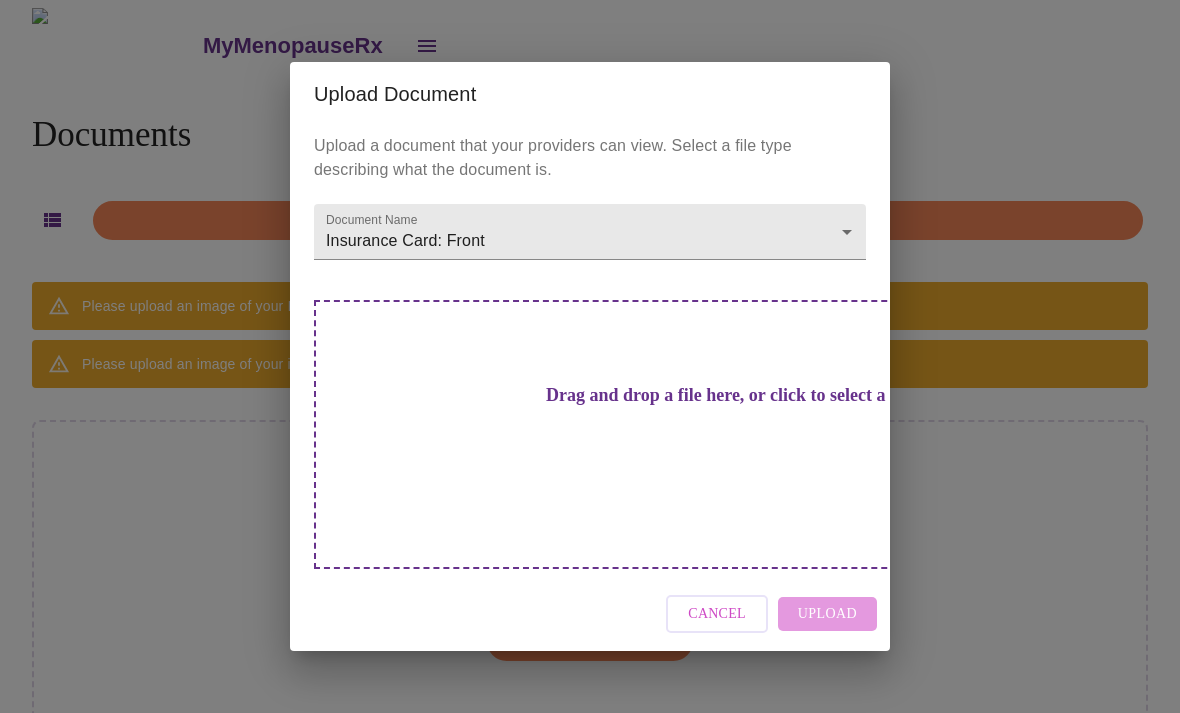 click on "Cancel" at bounding box center (717, 614) 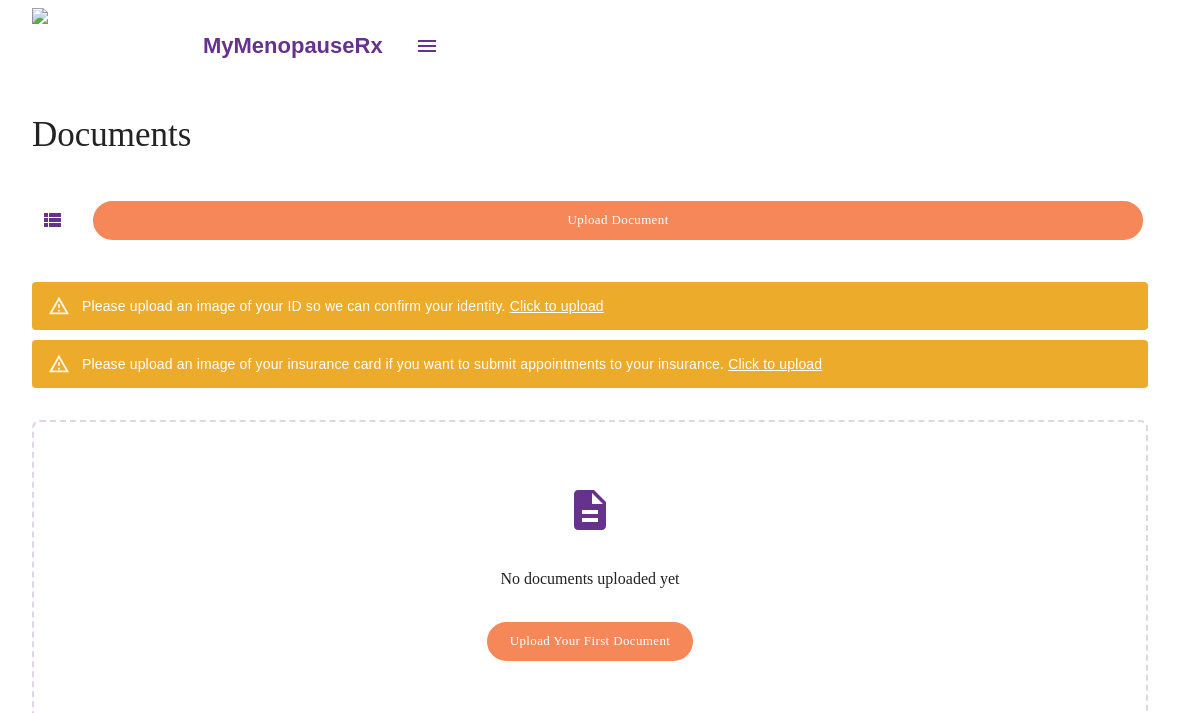 click 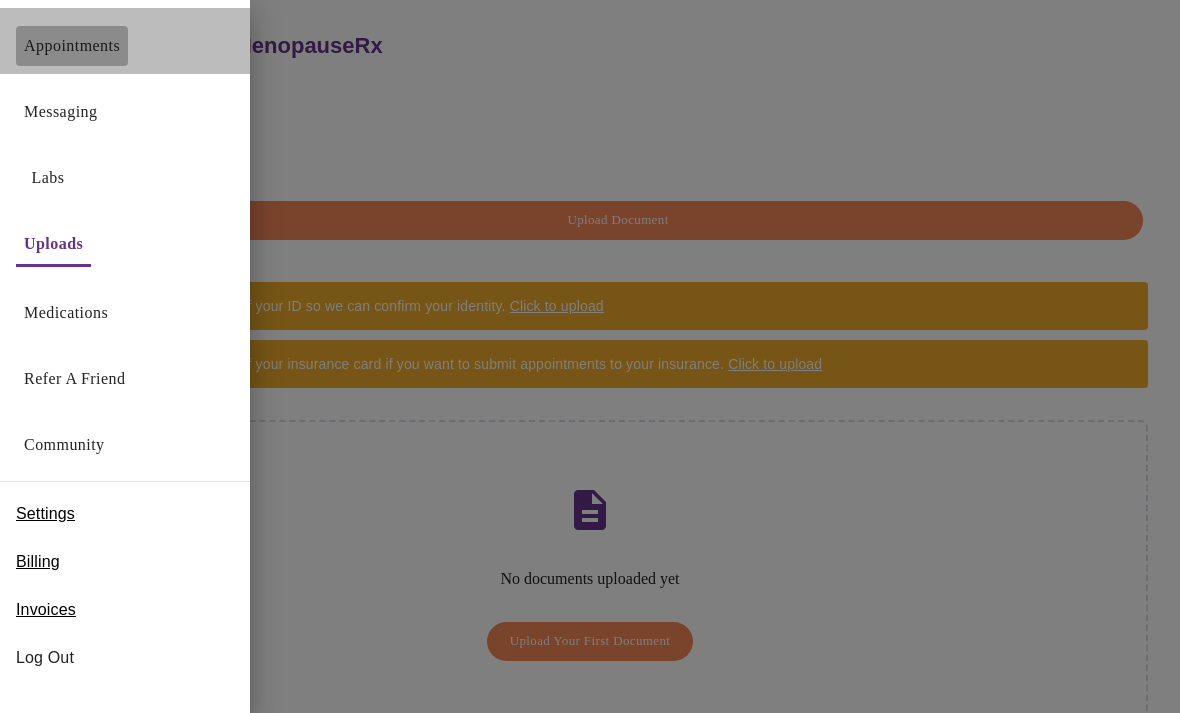 click on "Appointments" at bounding box center (72, 46) 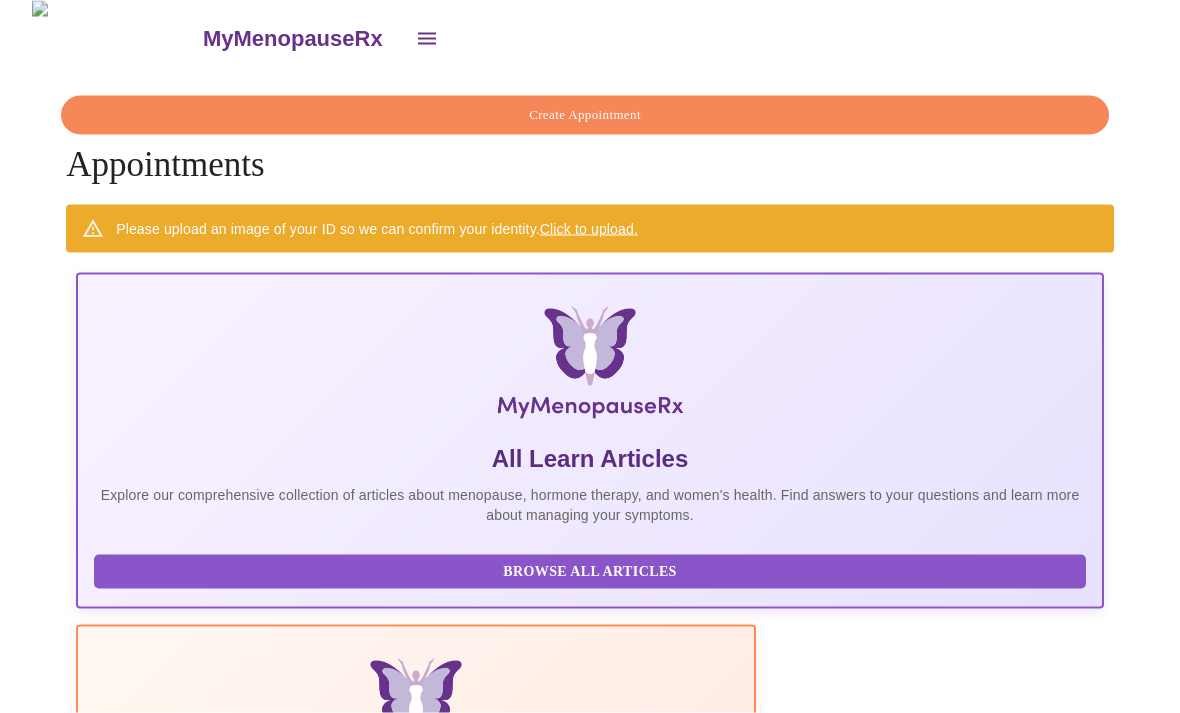 scroll, scrollTop: 8, scrollLeft: 0, axis: vertical 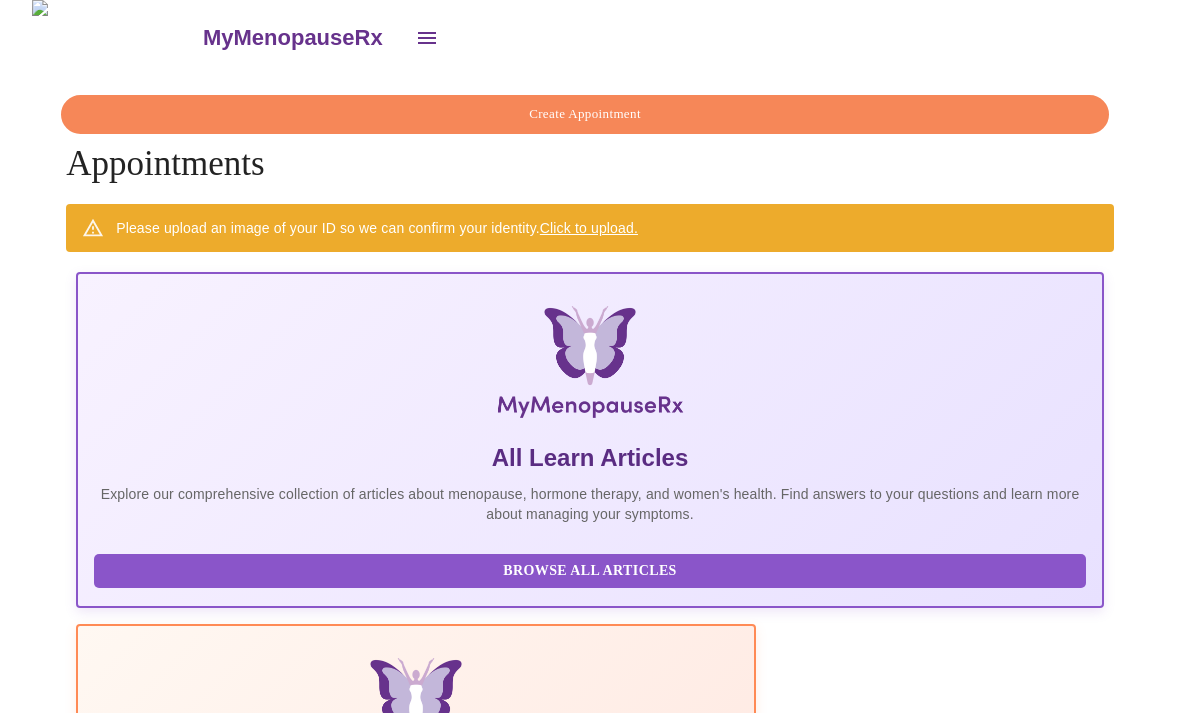 click on "8 Most Common Hormone Therapy Myths" at bounding box center (762, 1258) 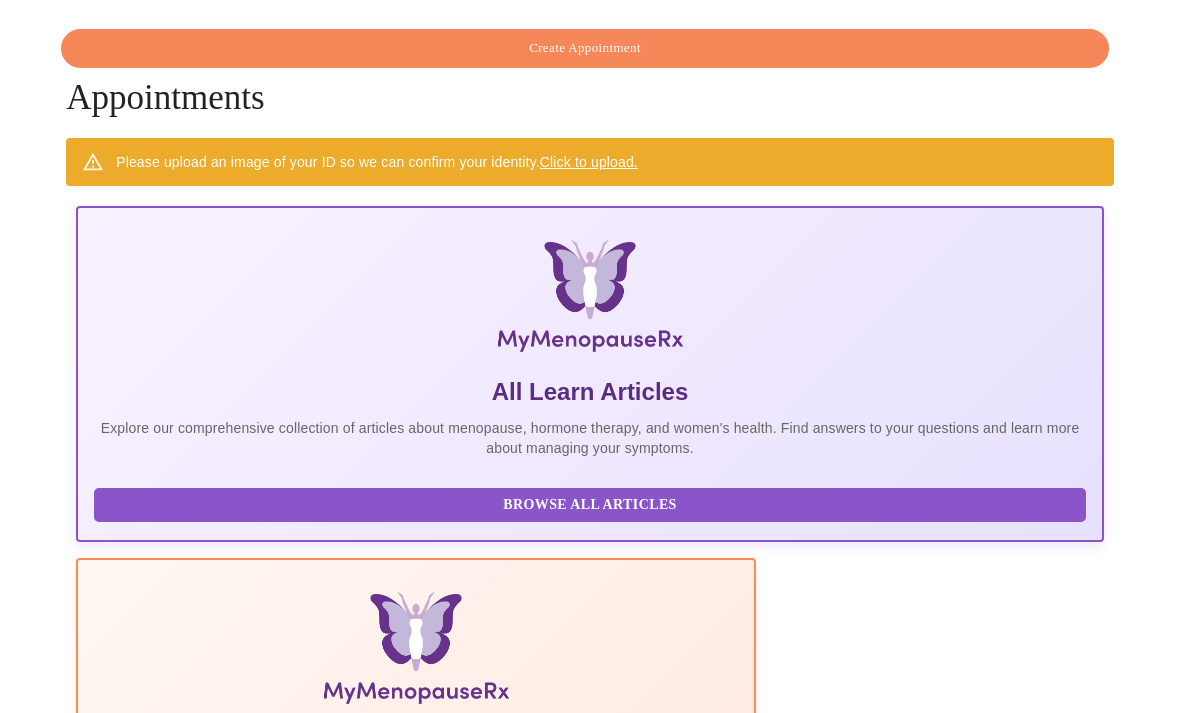 scroll, scrollTop: 81, scrollLeft: 0, axis: vertical 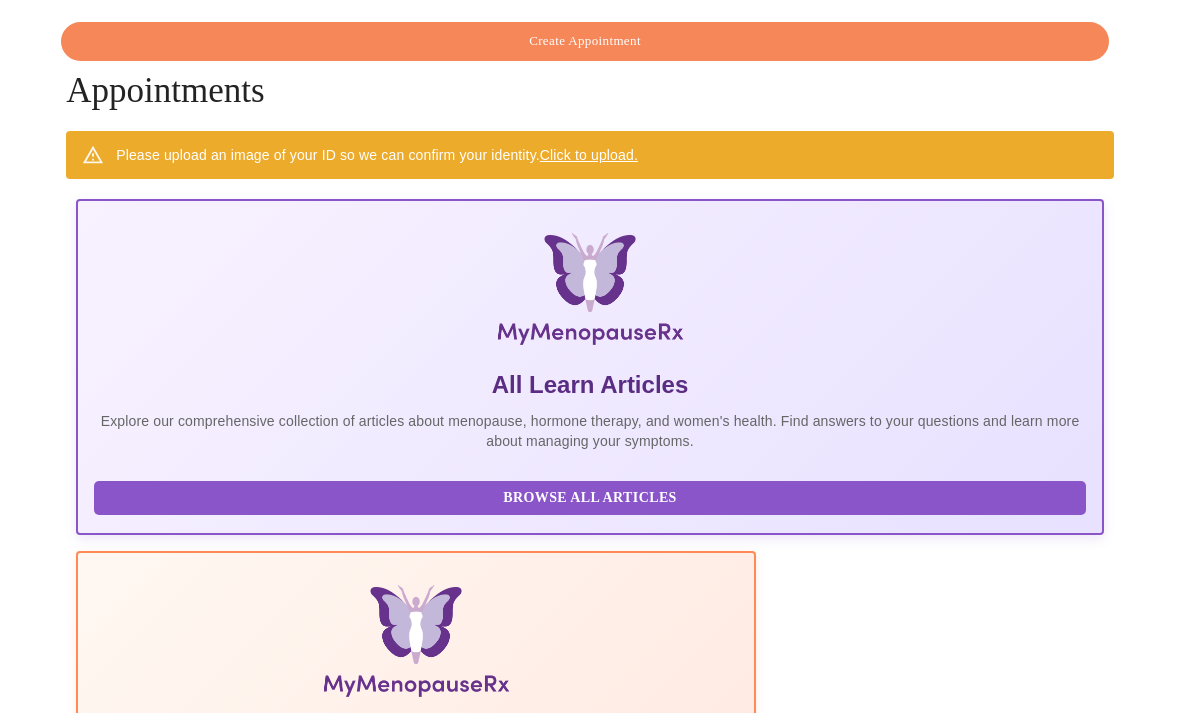 click on "8 Most Common Hormone Therapy Myths" at bounding box center (762, 1185) 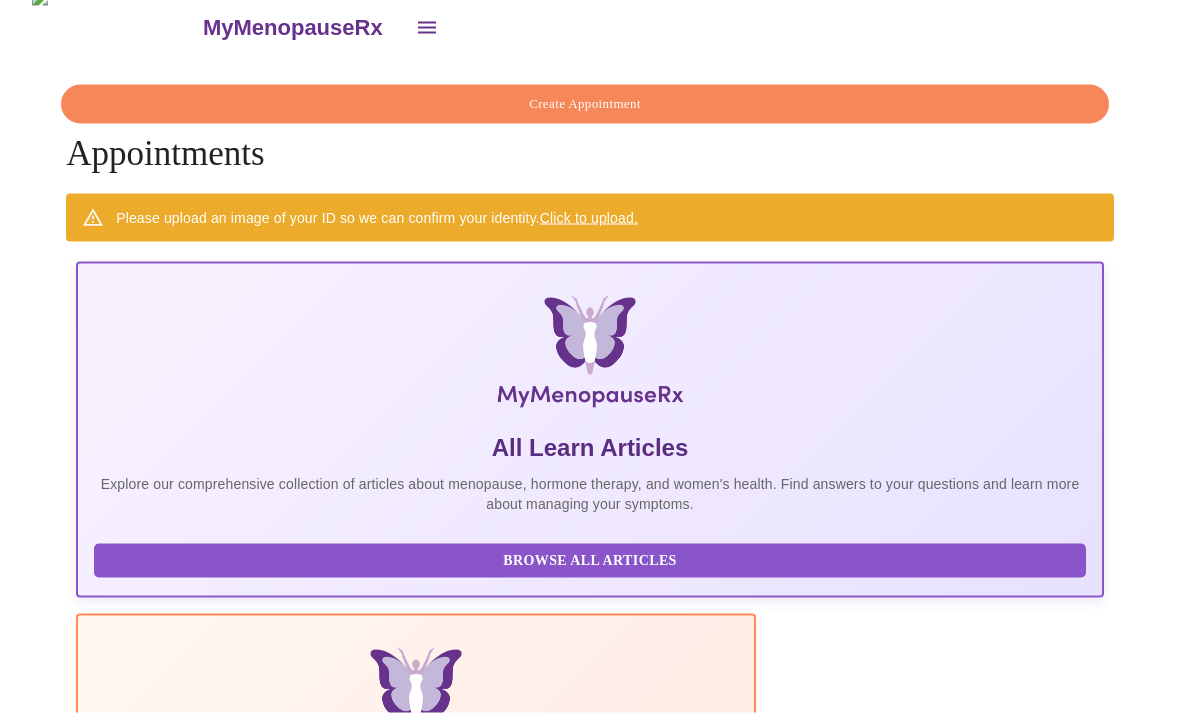 scroll, scrollTop: 33, scrollLeft: 0, axis: vertical 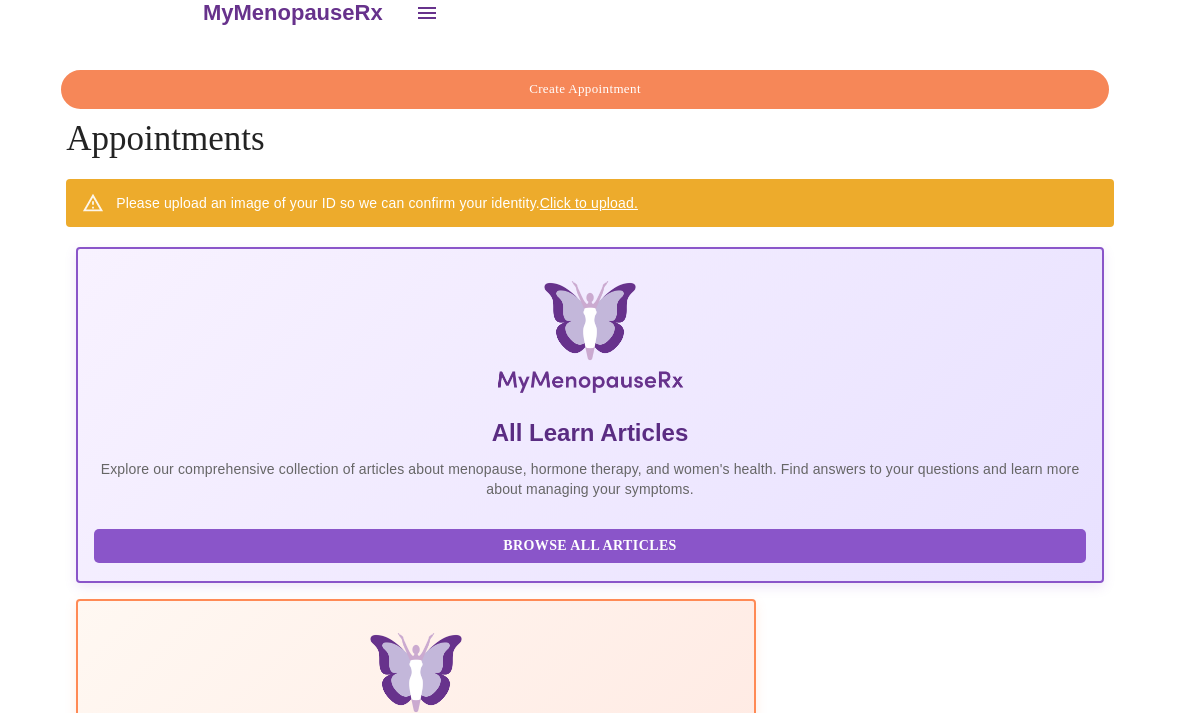 click at bounding box center (762, 1066) 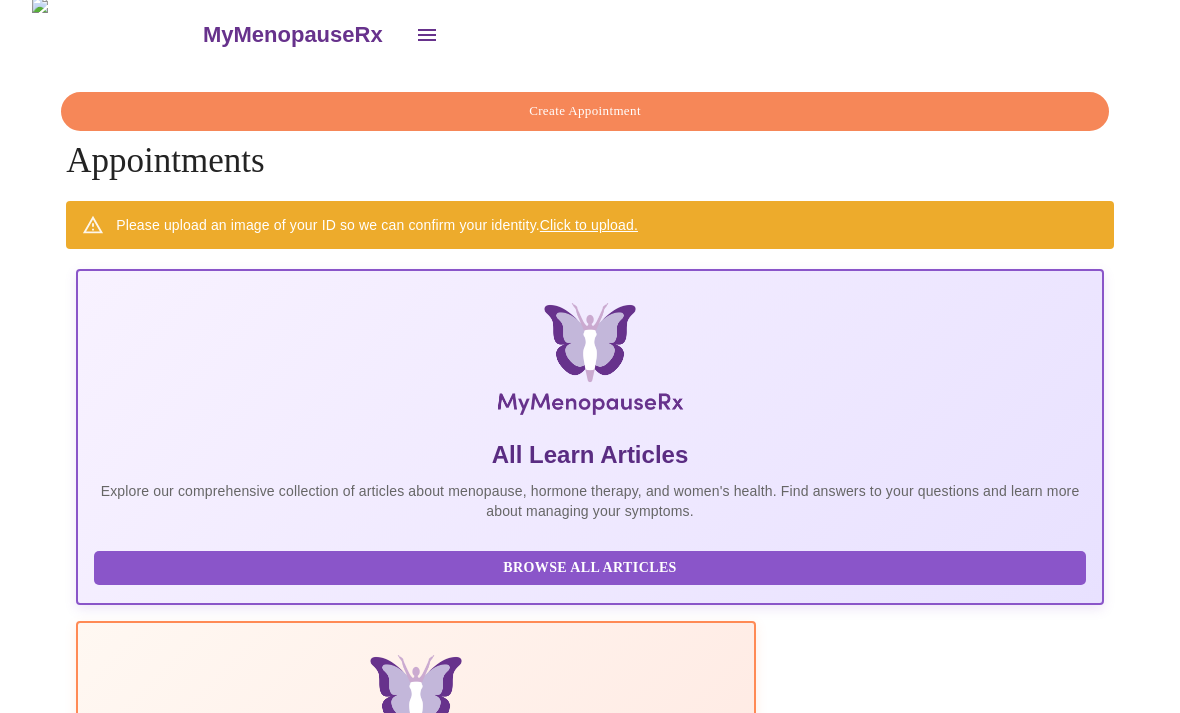 scroll, scrollTop: 8, scrollLeft: 0, axis: vertical 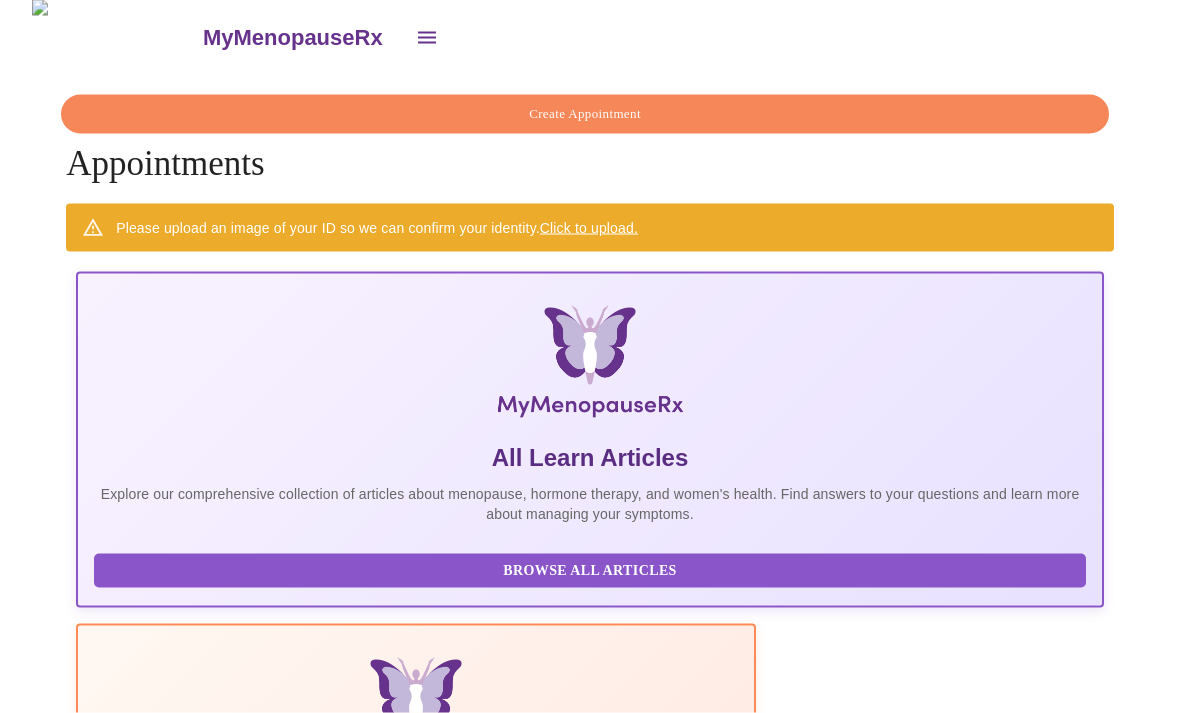 click on "8 Most Common Hormone Therapy Myths" at bounding box center [762, 1258] 